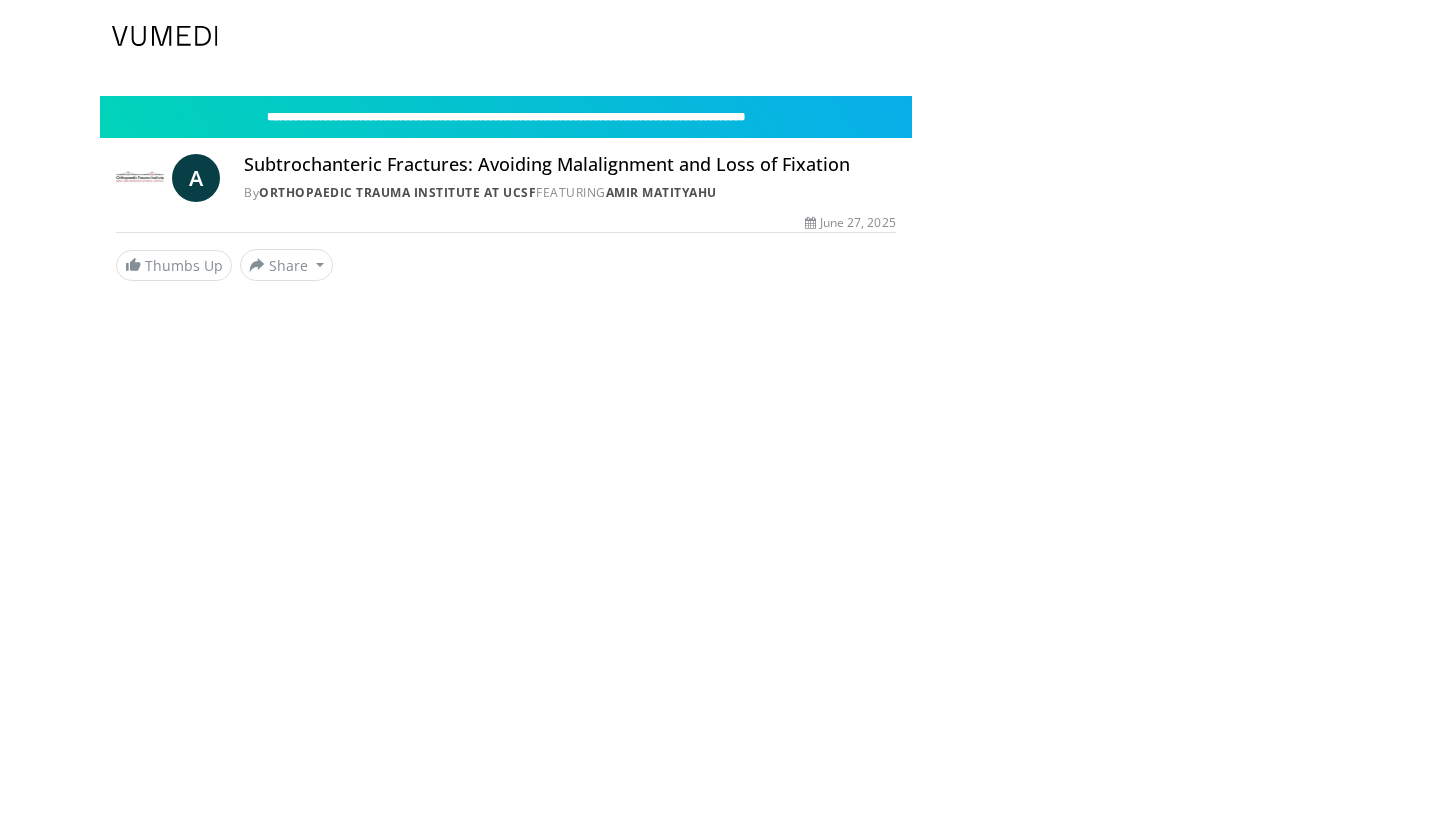 scroll, scrollTop: 0, scrollLeft: 0, axis: both 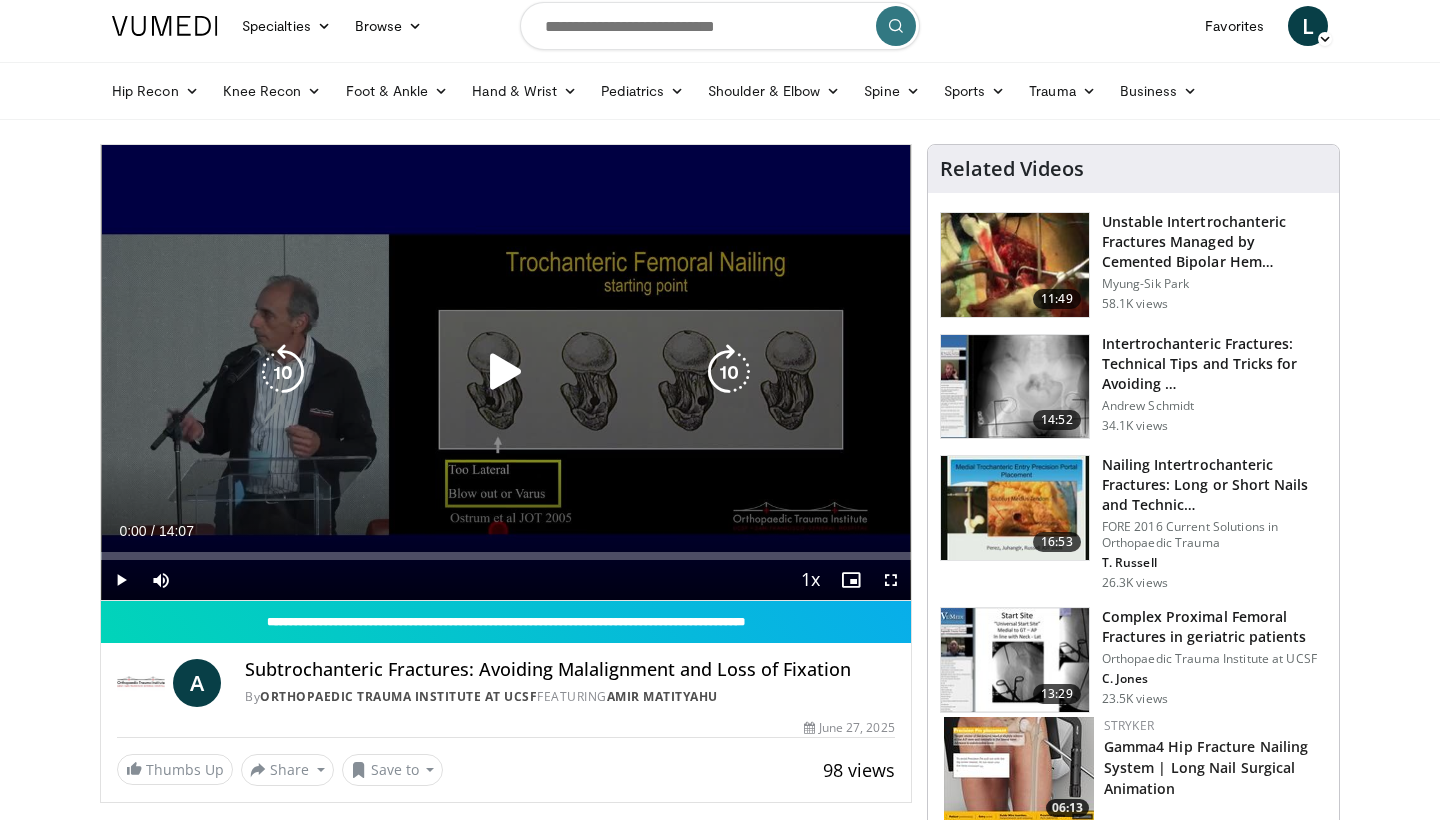click at bounding box center [506, 372] 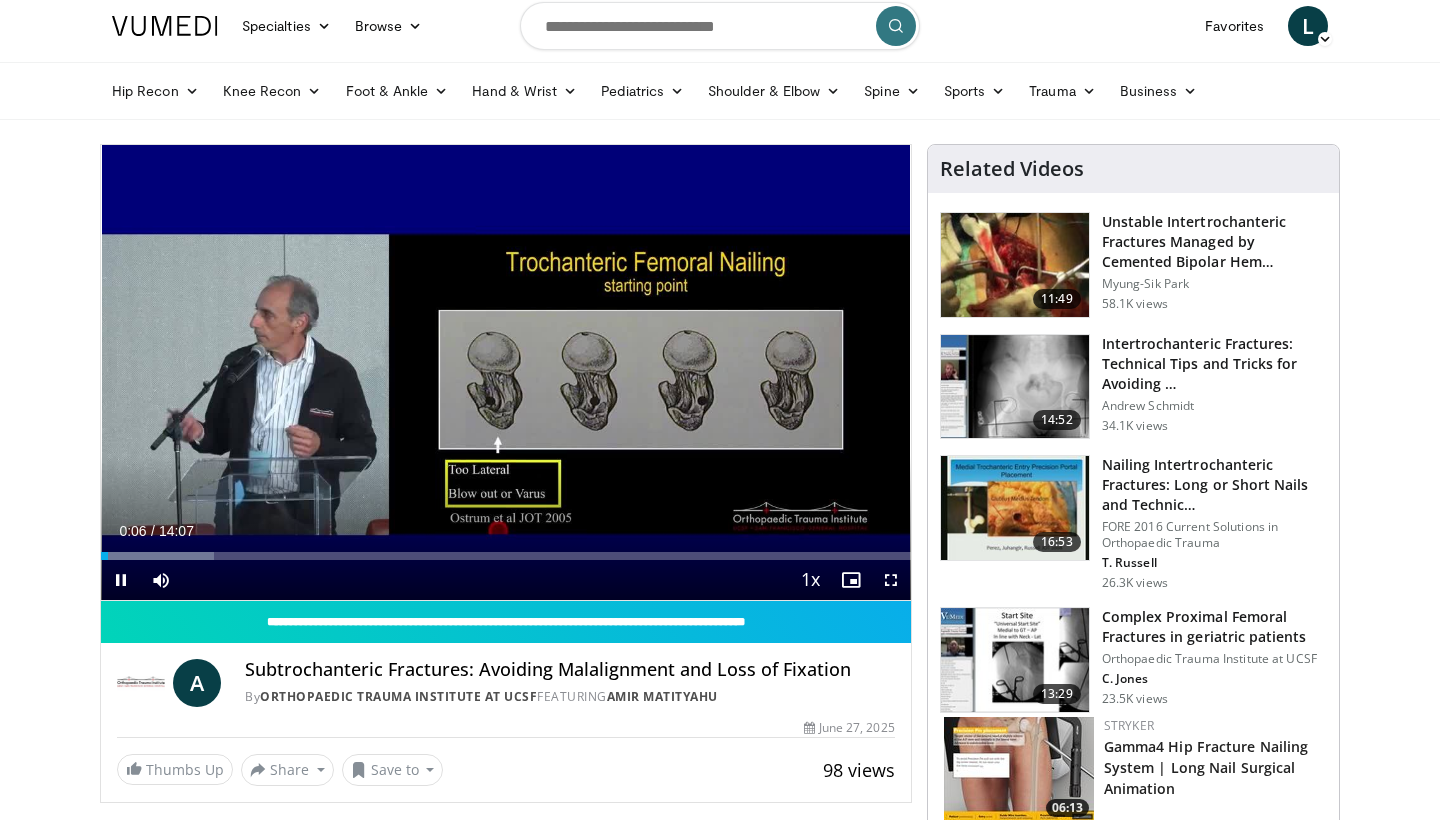 click at bounding box center [891, 580] 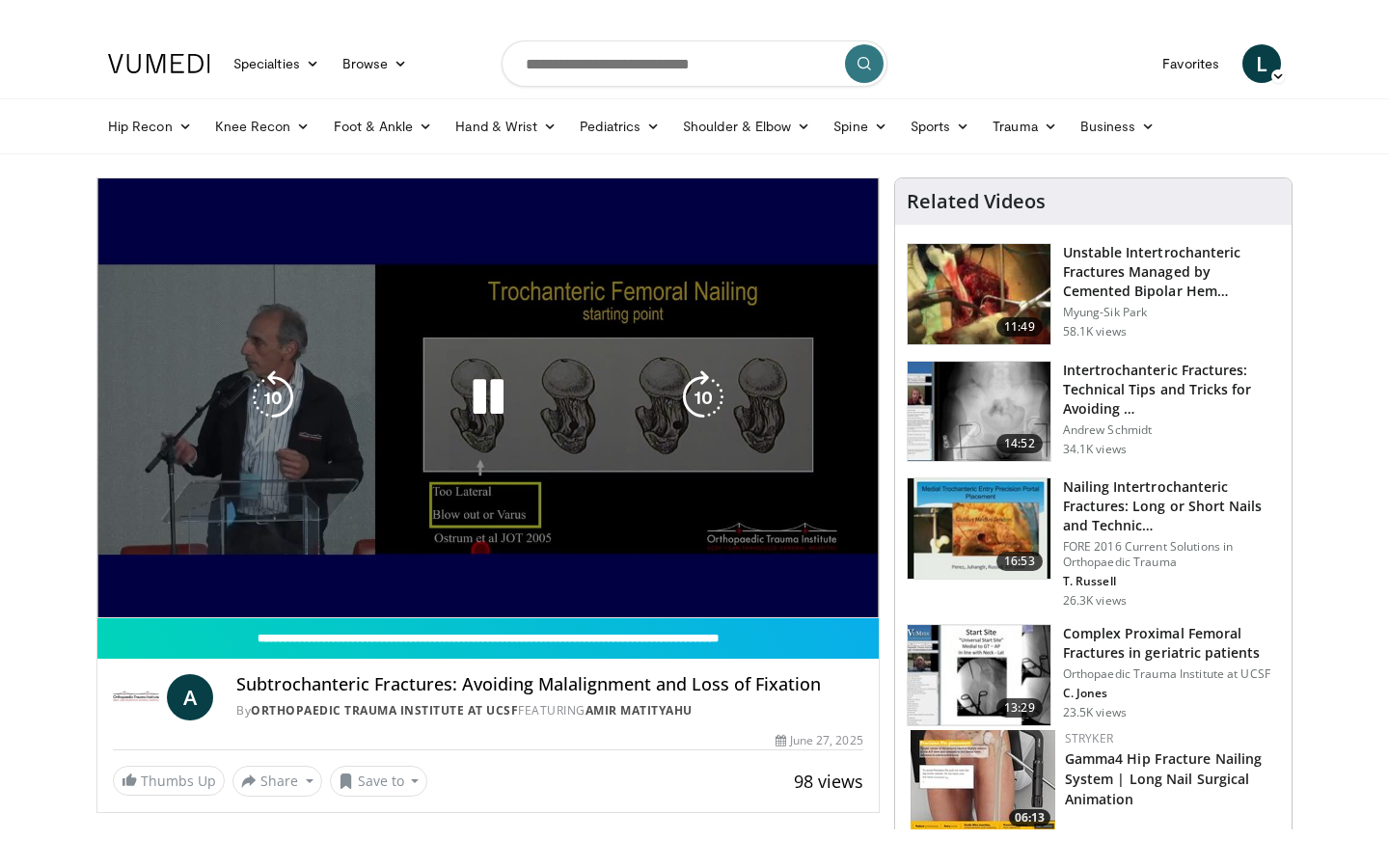 scroll, scrollTop: 0, scrollLeft: 0, axis: both 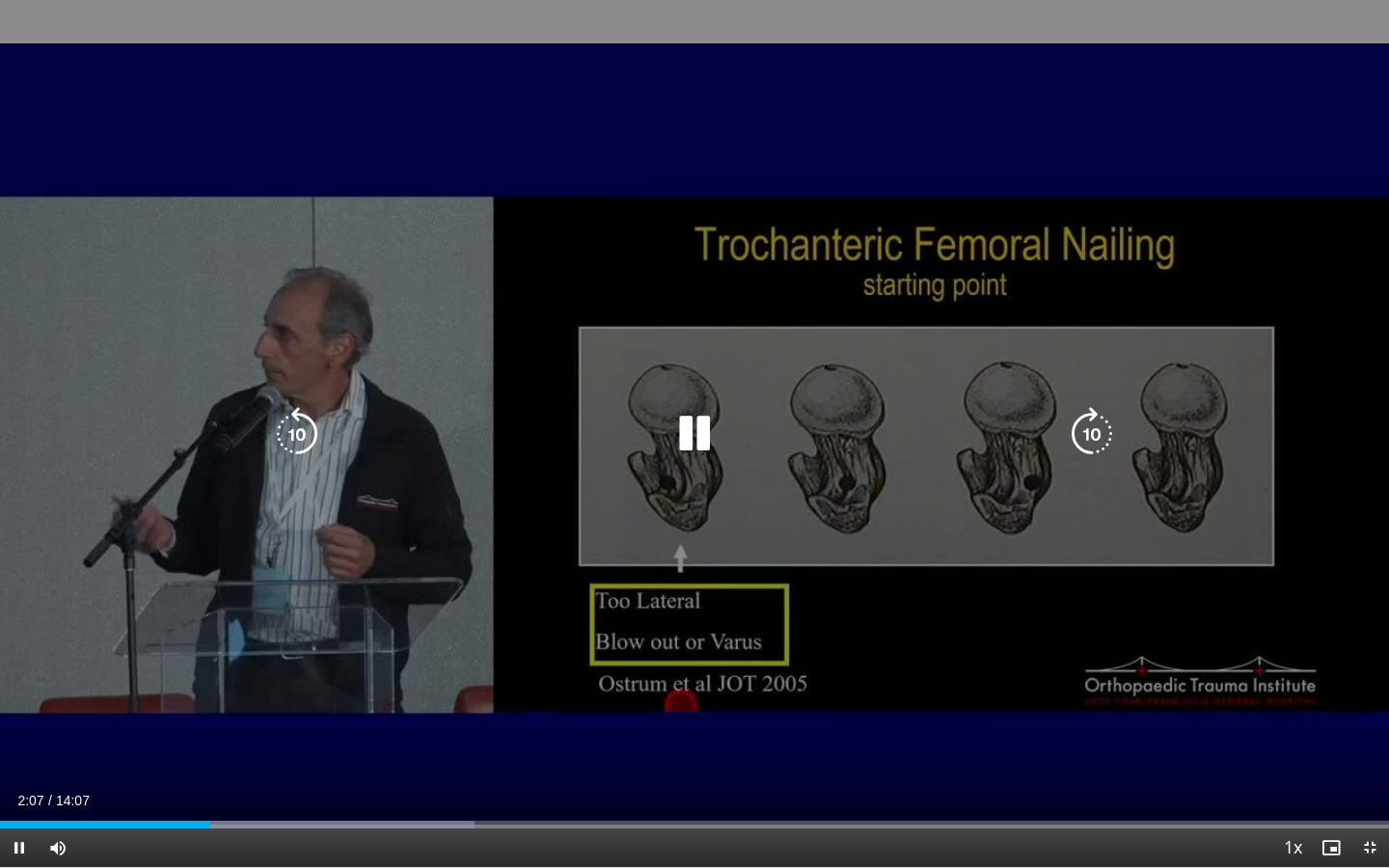 click on "10 seconds
Tap to unmute" at bounding box center (694, 433) 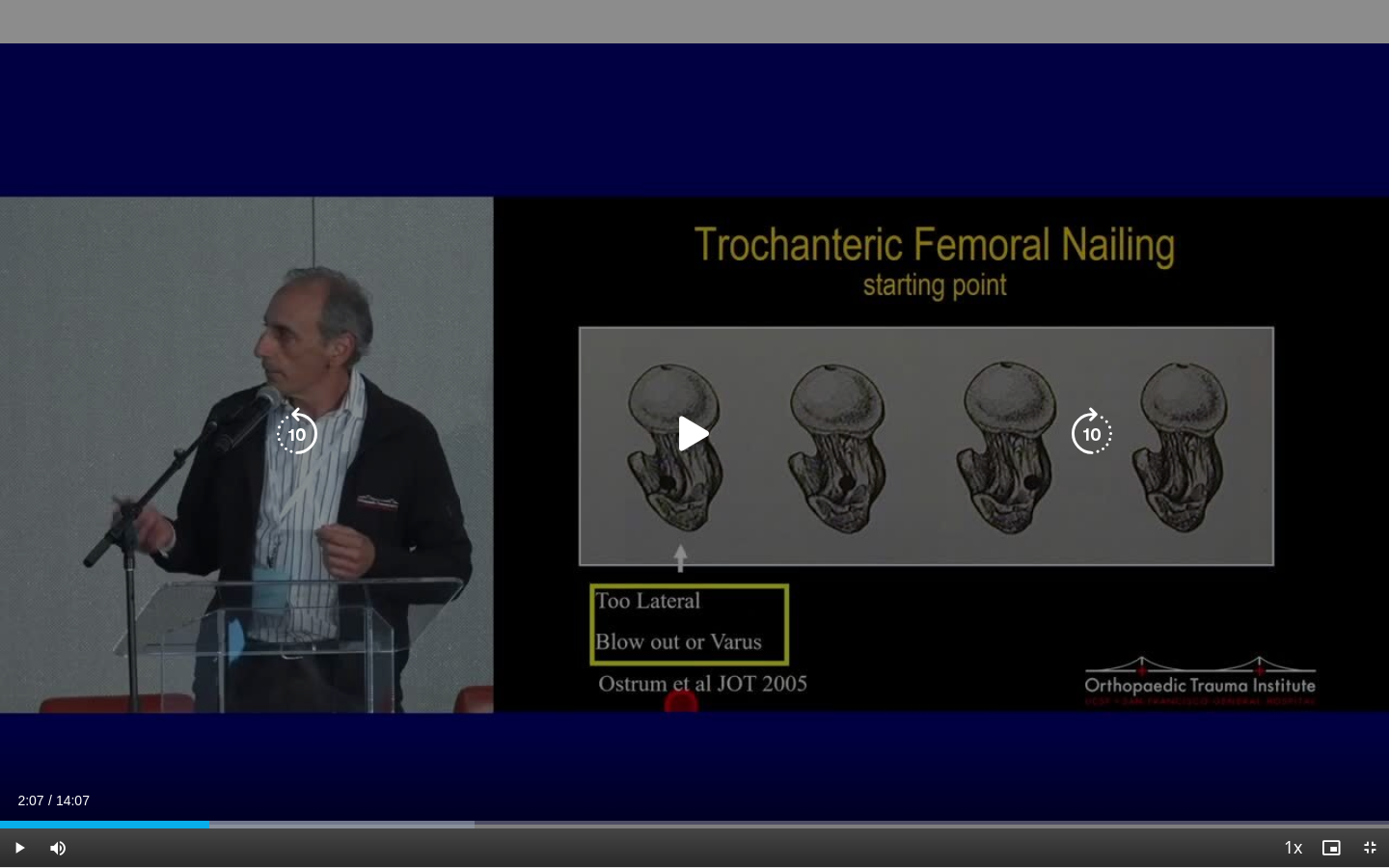 click at bounding box center [694, 434] 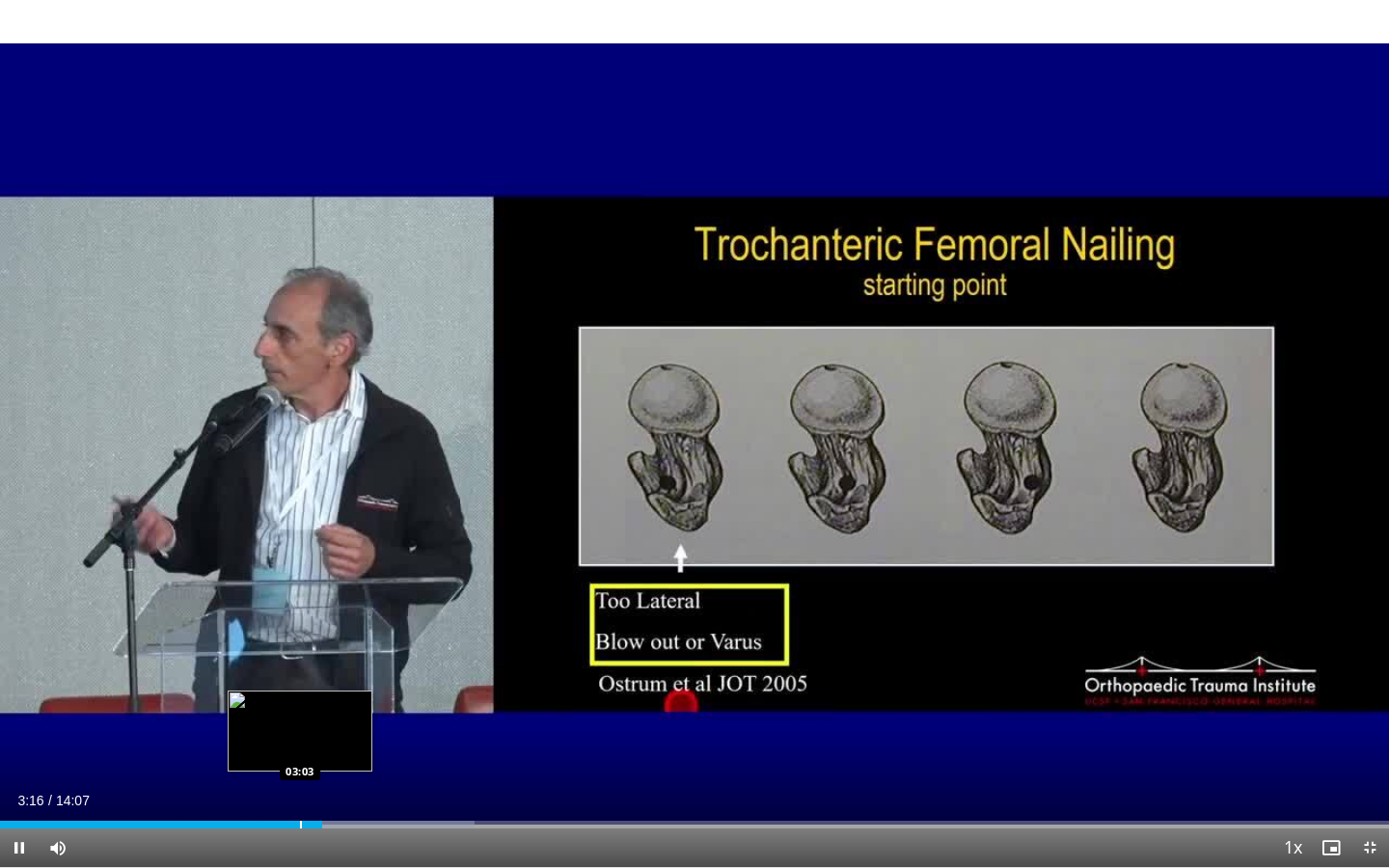 click on "Loaded :  34.20% 03:16 03:03" at bounding box center (694, 819) 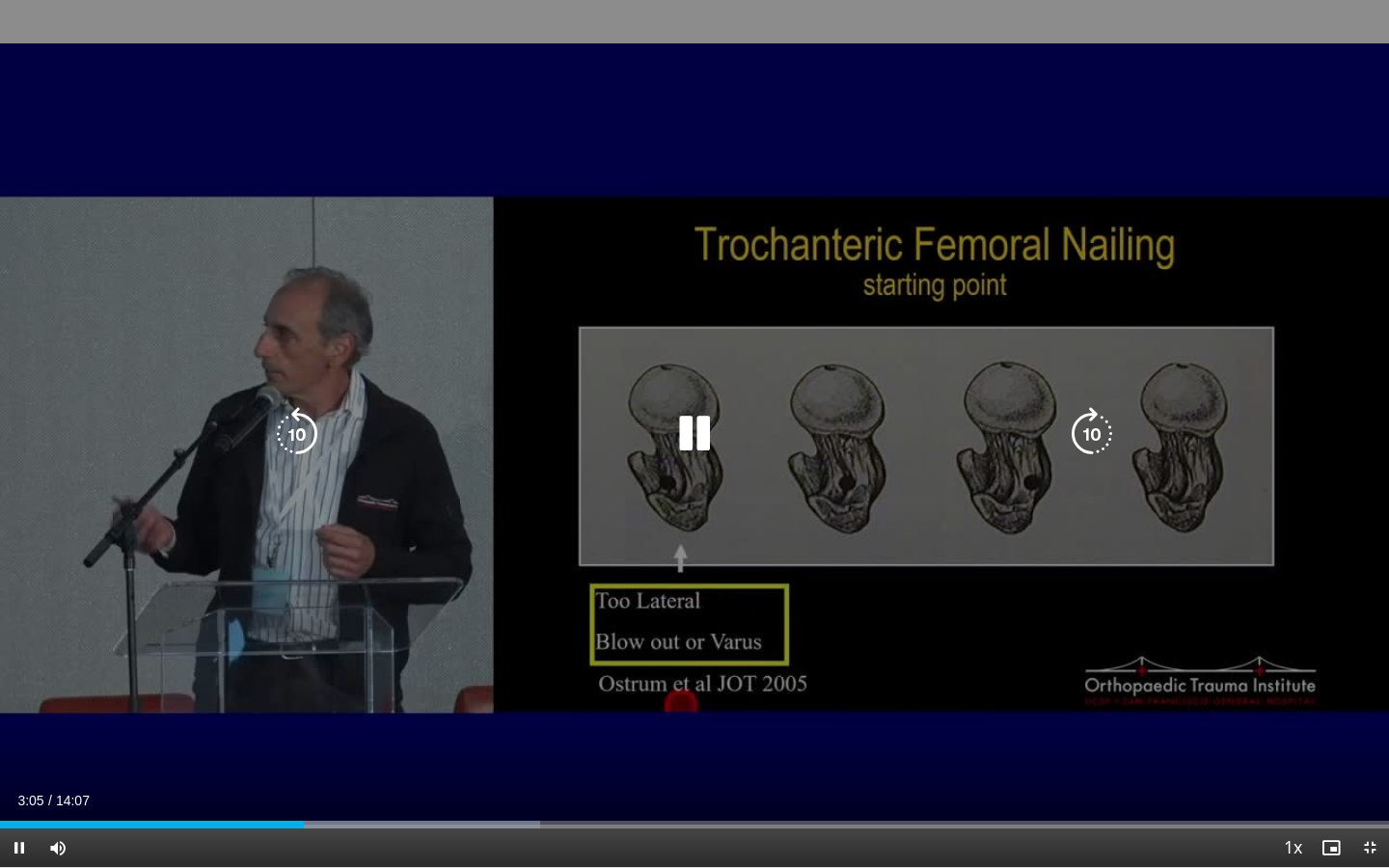 click on "10 seconds
Tap to unmute" at bounding box center [694, 433] 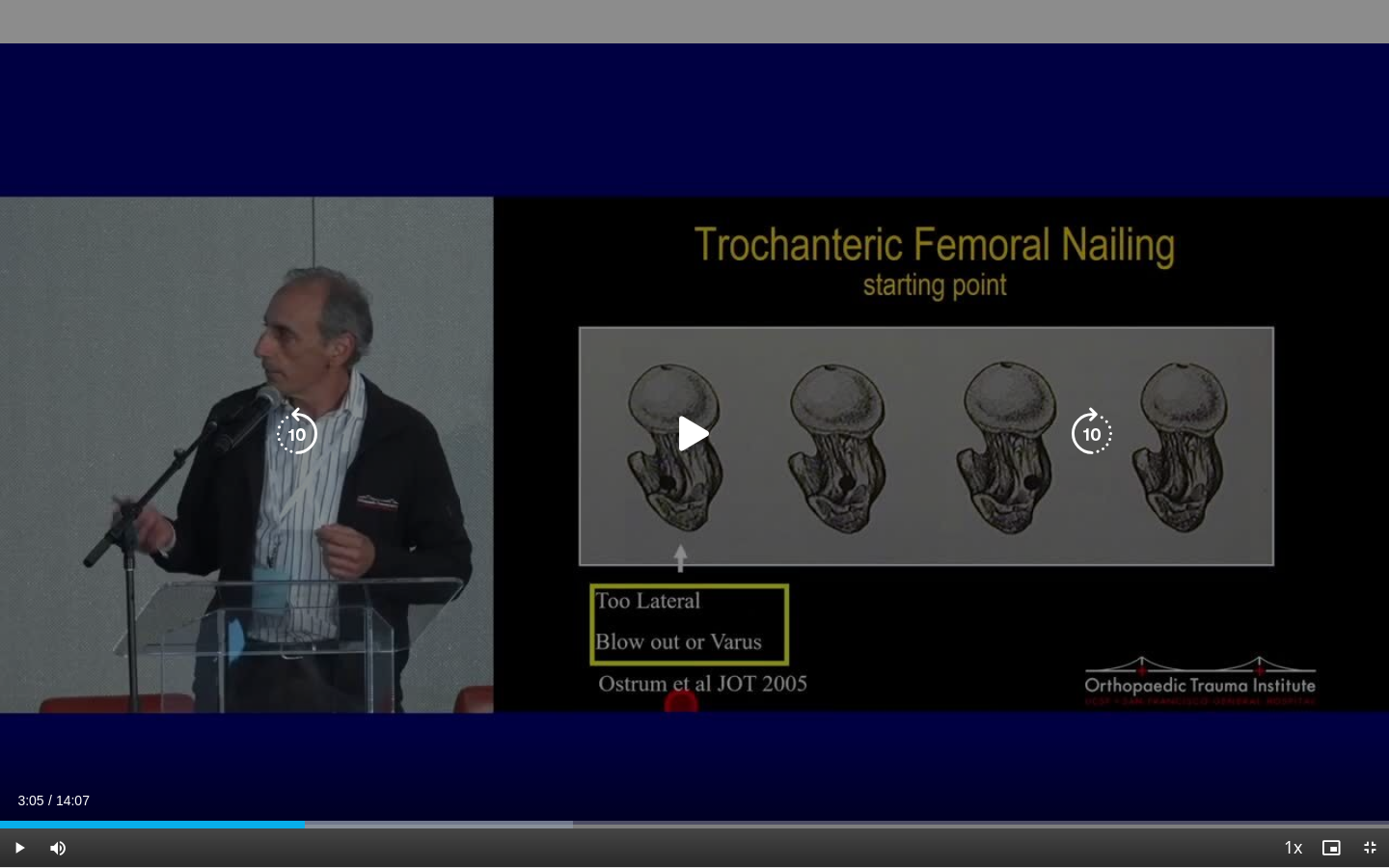 click on "10 seconds
Tap to unmute" at bounding box center [694, 433] 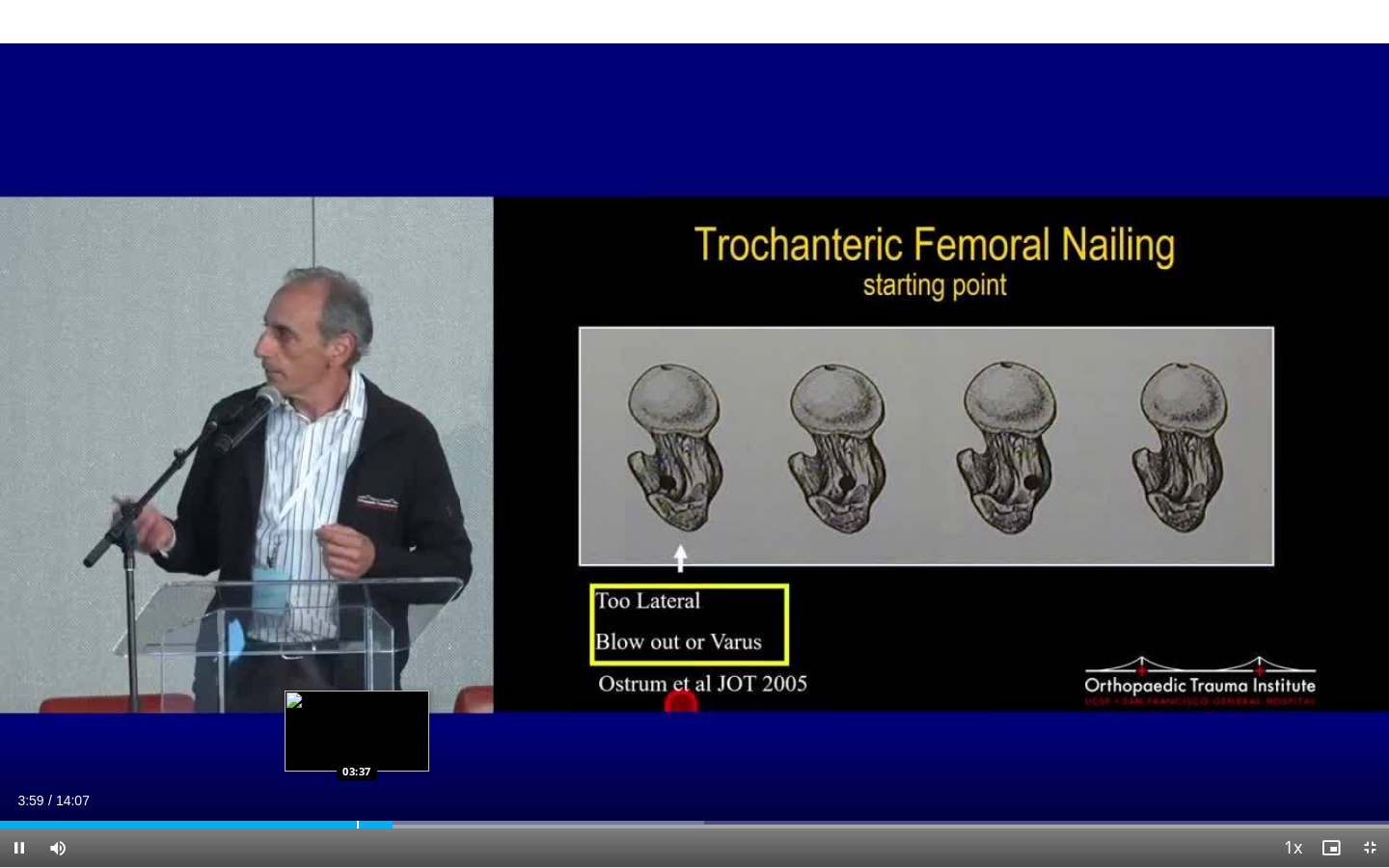 click at bounding box center (358, 825) 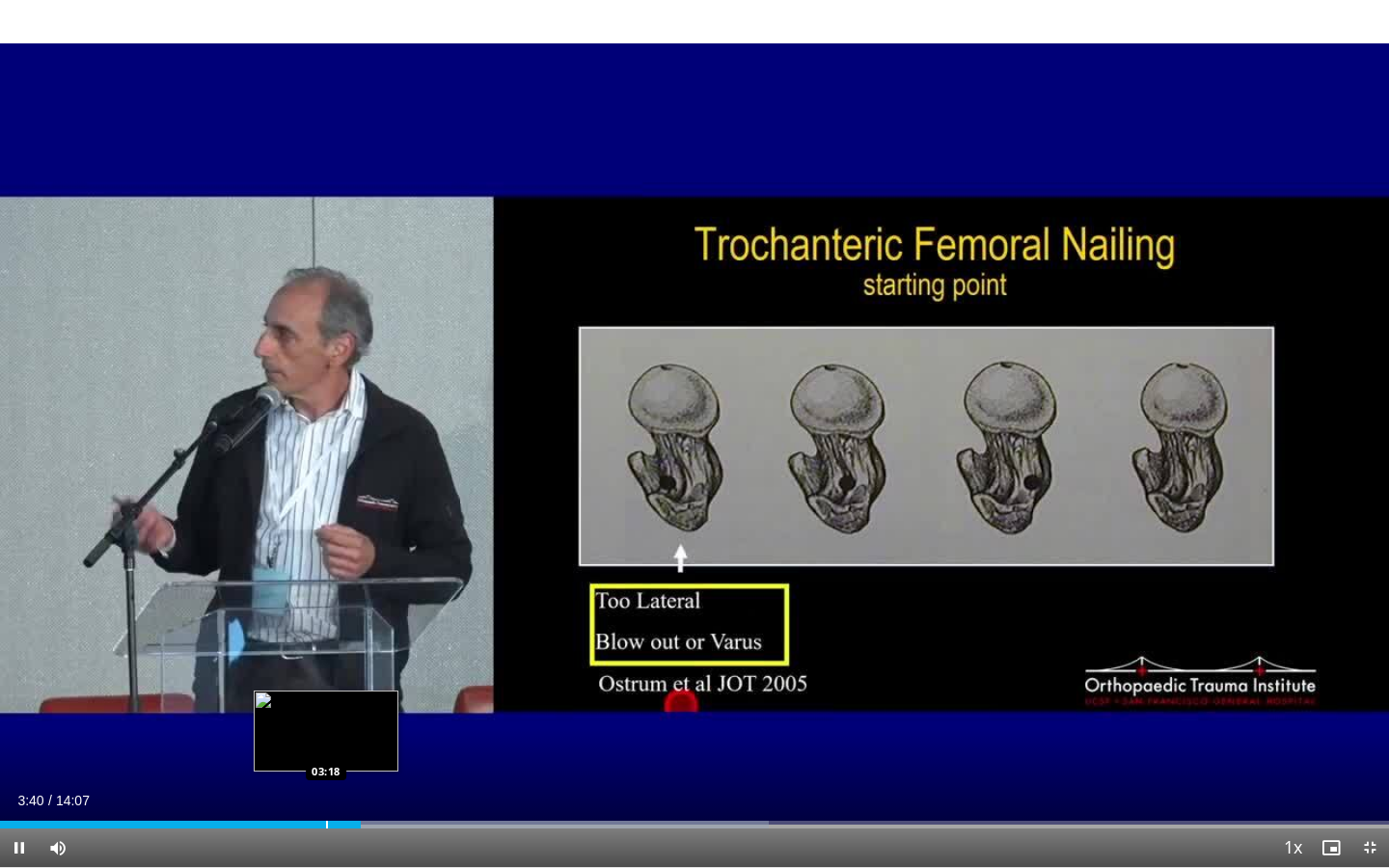 click on "Loaded :  55.33% 03:40 03:18" at bounding box center [694, 819] 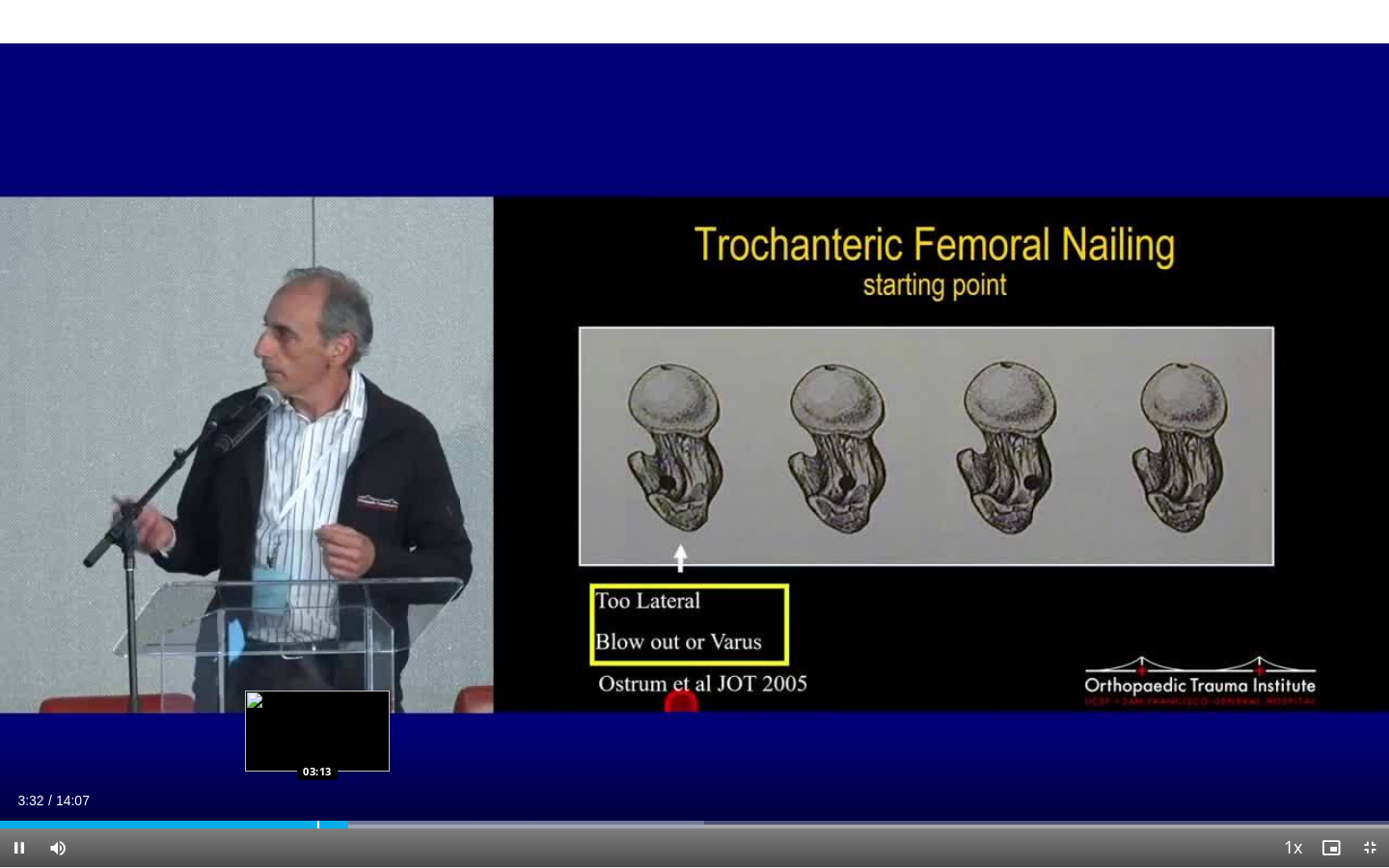 click at bounding box center [318, 825] 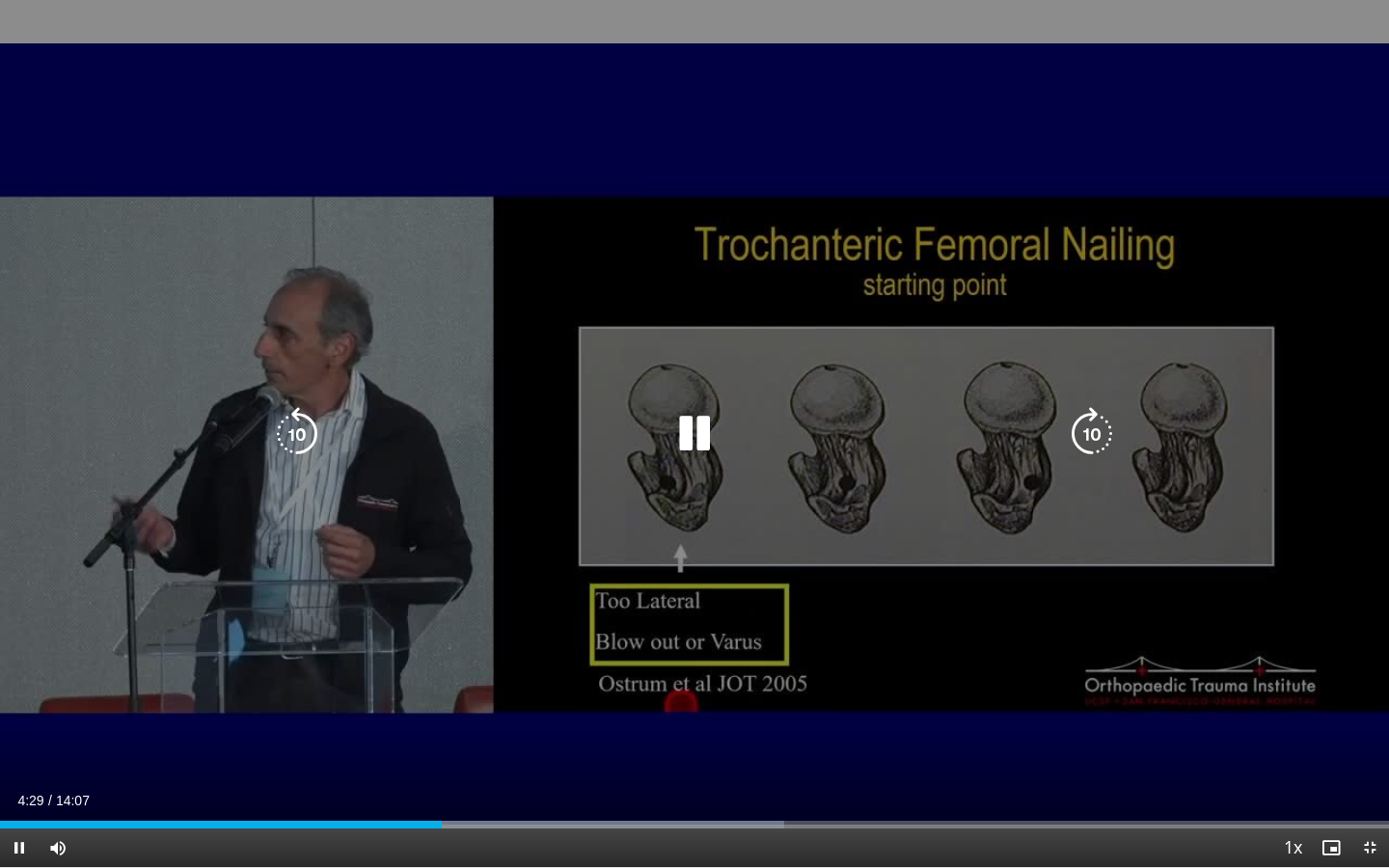 click on "10 seconds
Tap to unmute" at bounding box center (694, 433) 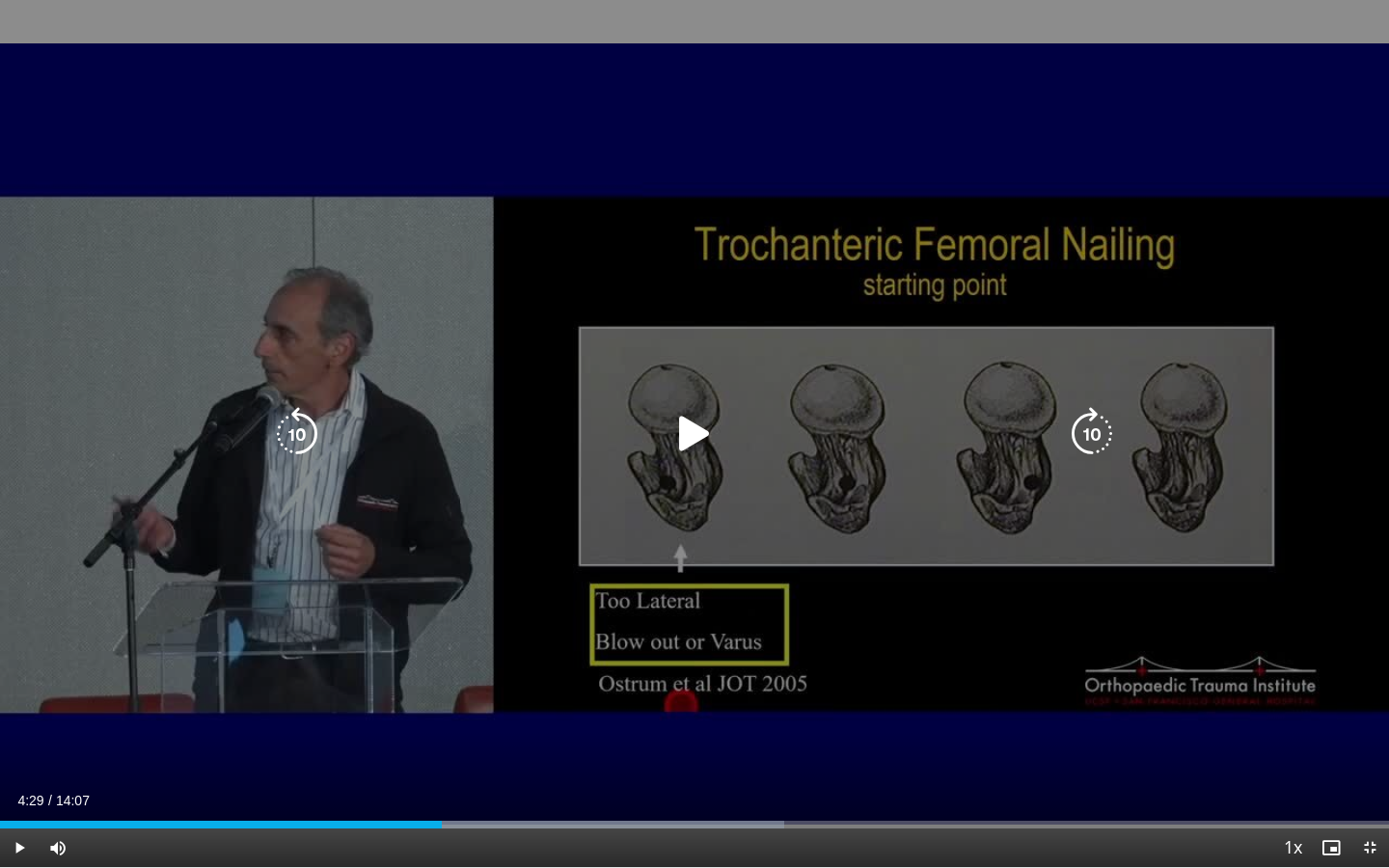 click on "10 seconds
Tap to unmute" at bounding box center [694, 433] 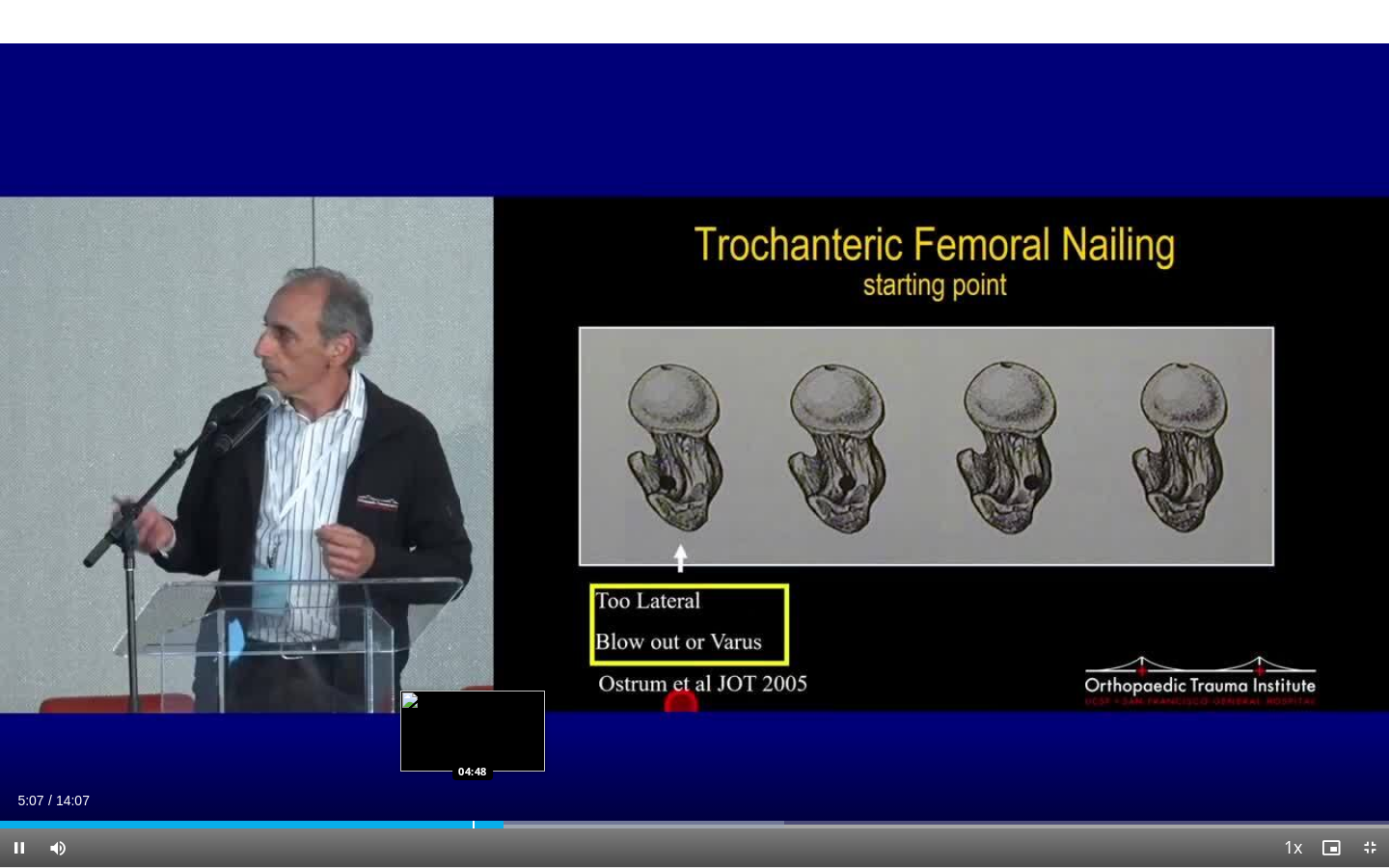 click at bounding box center [474, 825] 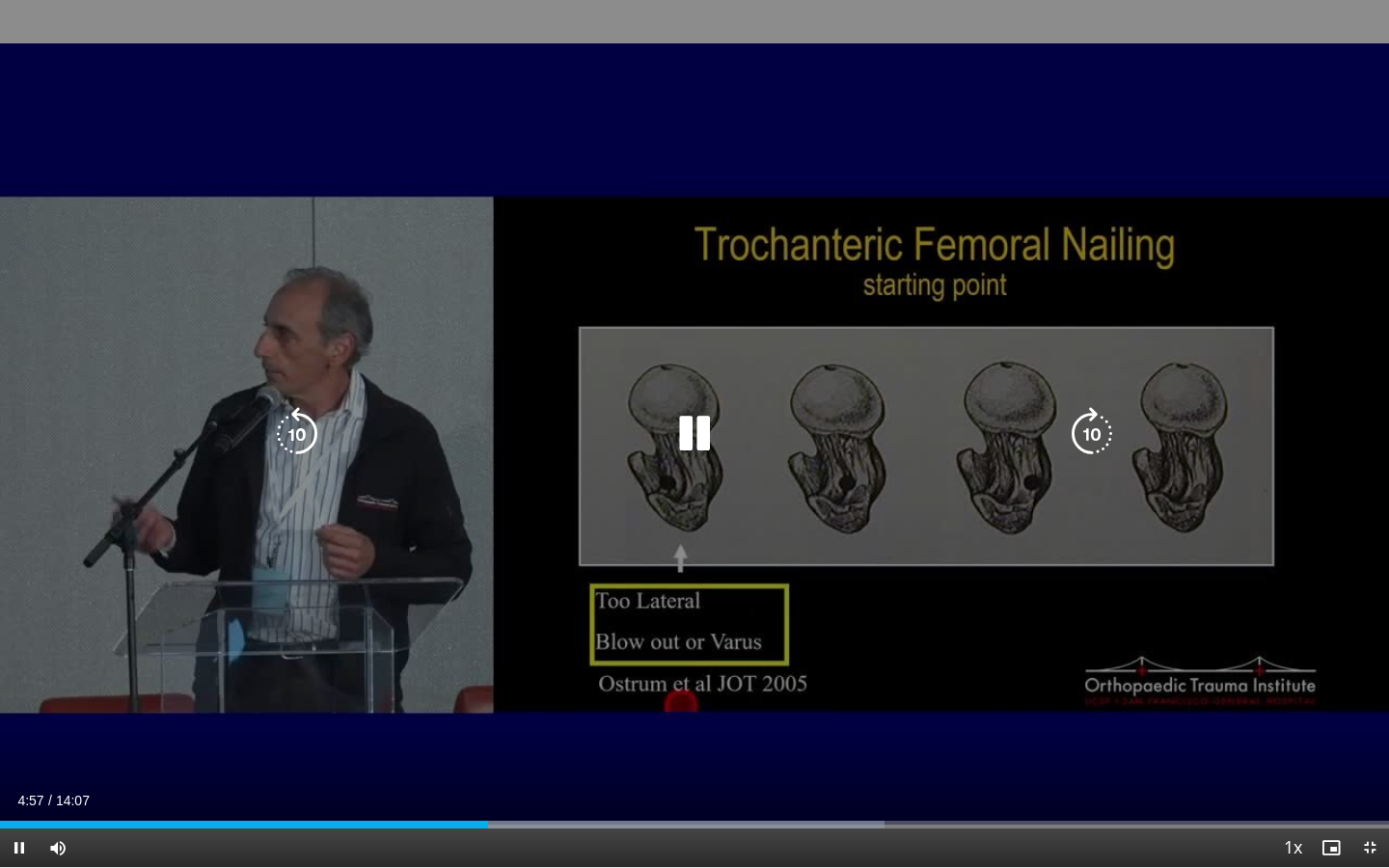 click on "10 seconds
Tap to unmute" at bounding box center [694, 433] 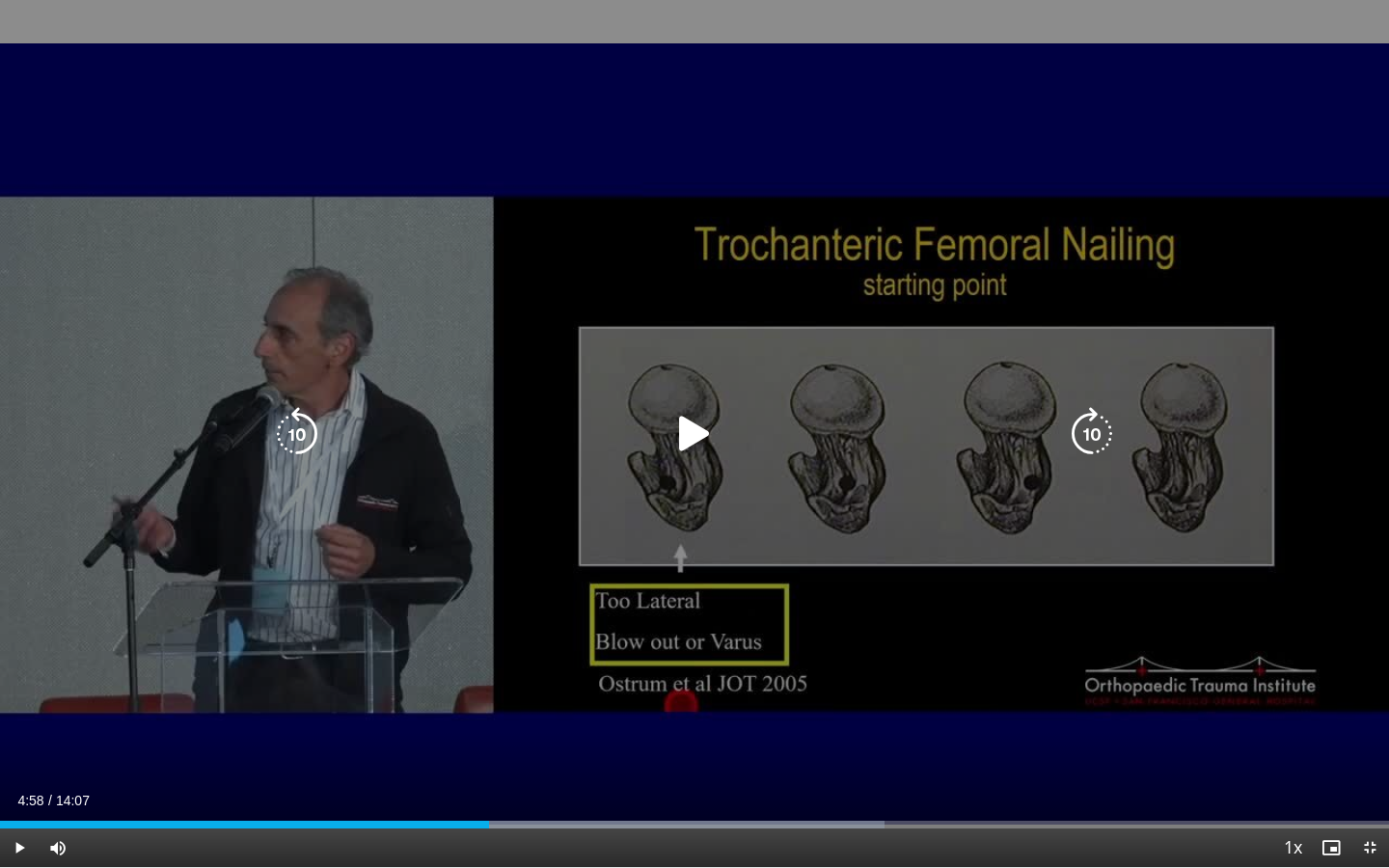 click on "10 seconds
Tap to unmute" at bounding box center [694, 433] 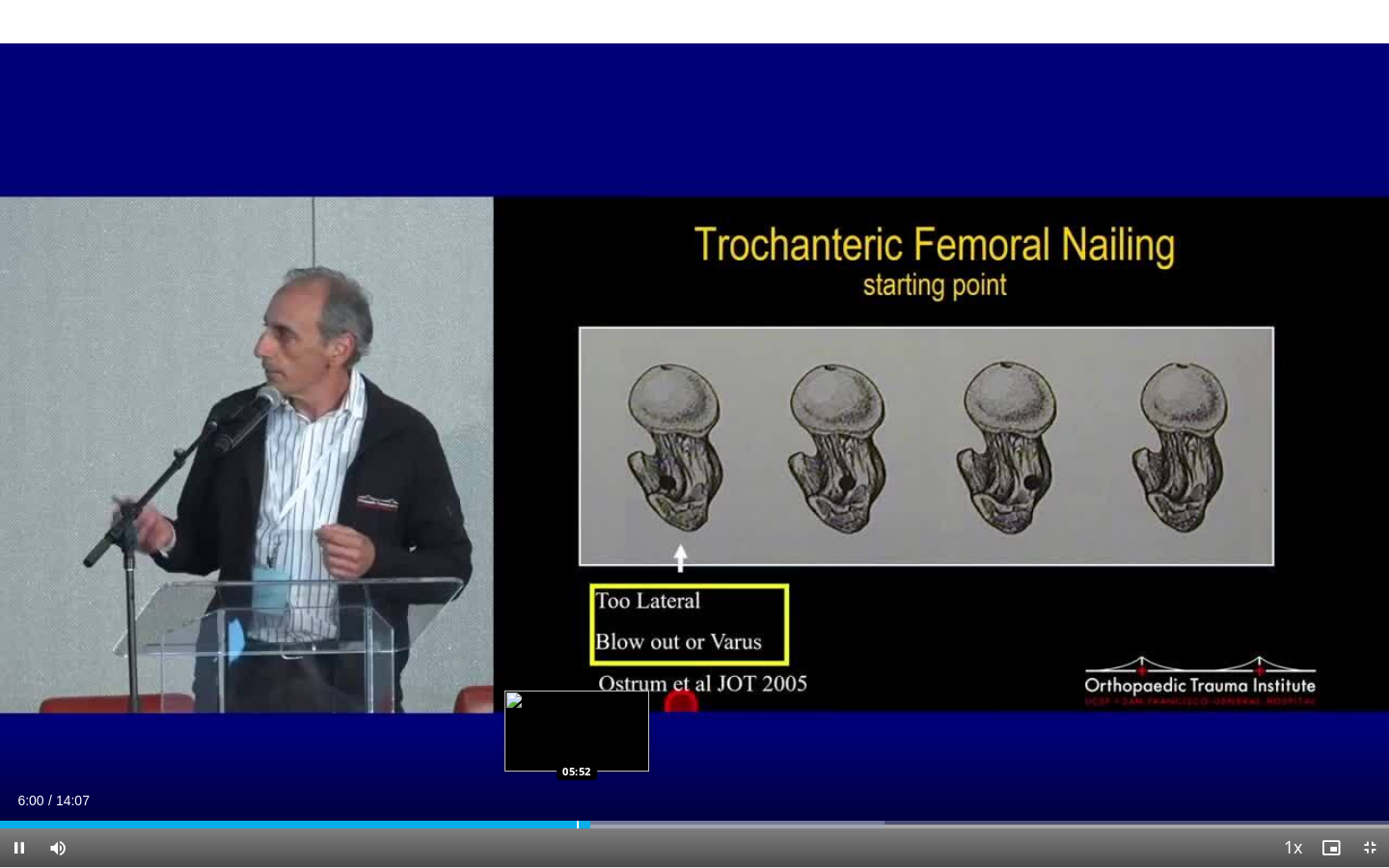 click at bounding box center (578, 825) 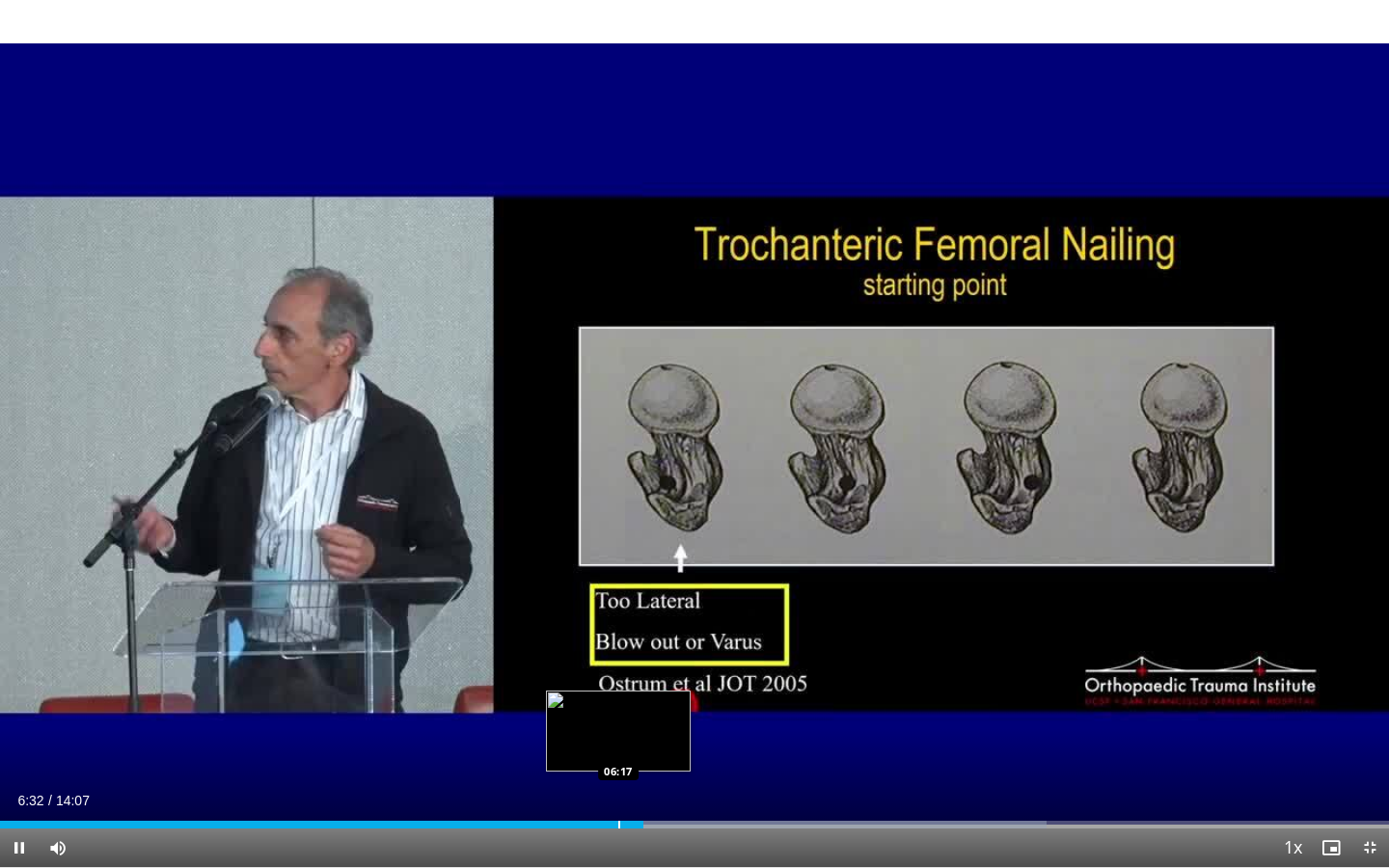 click at bounding box center [619, 825] 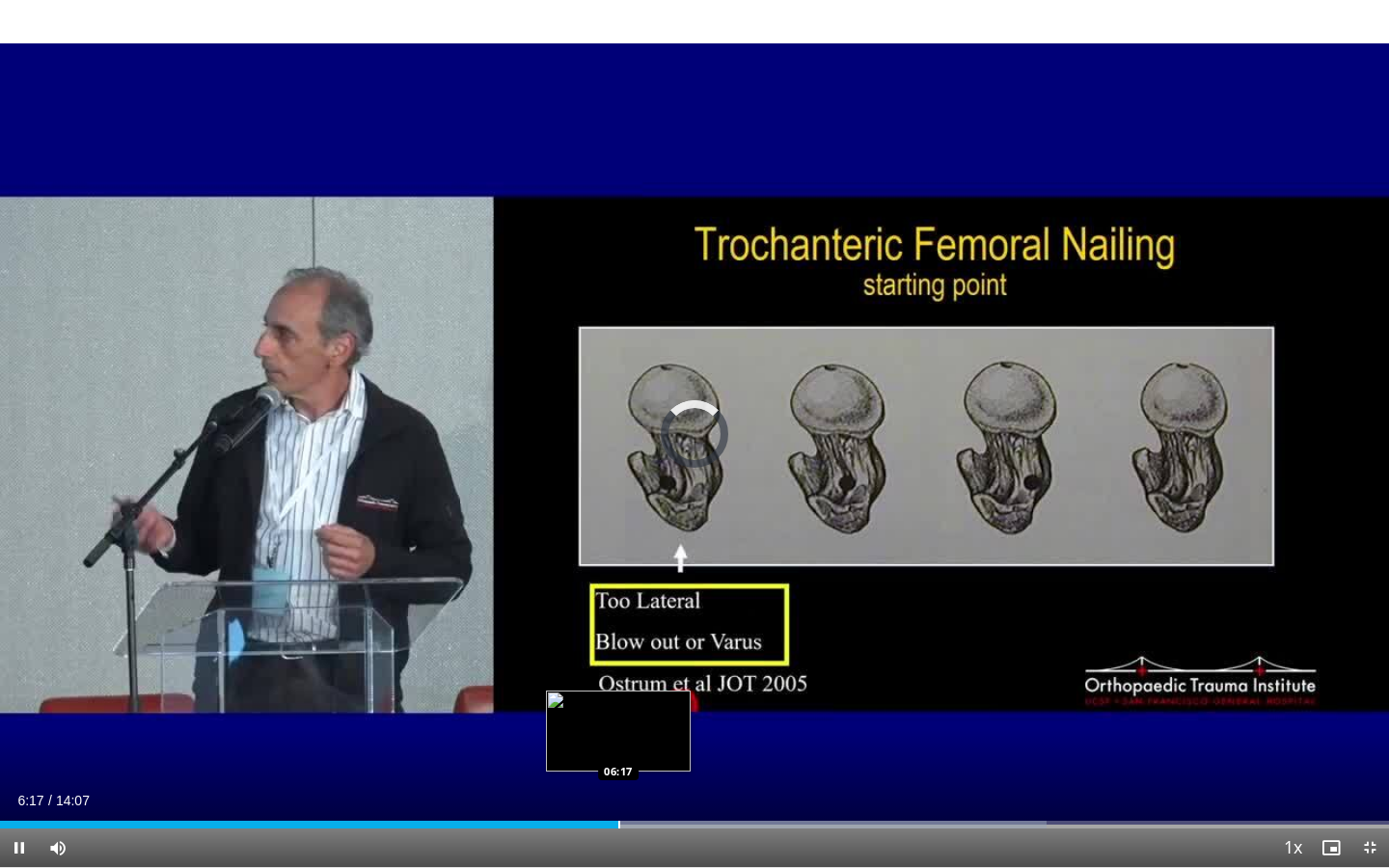 click at bounding box center (619, 825) 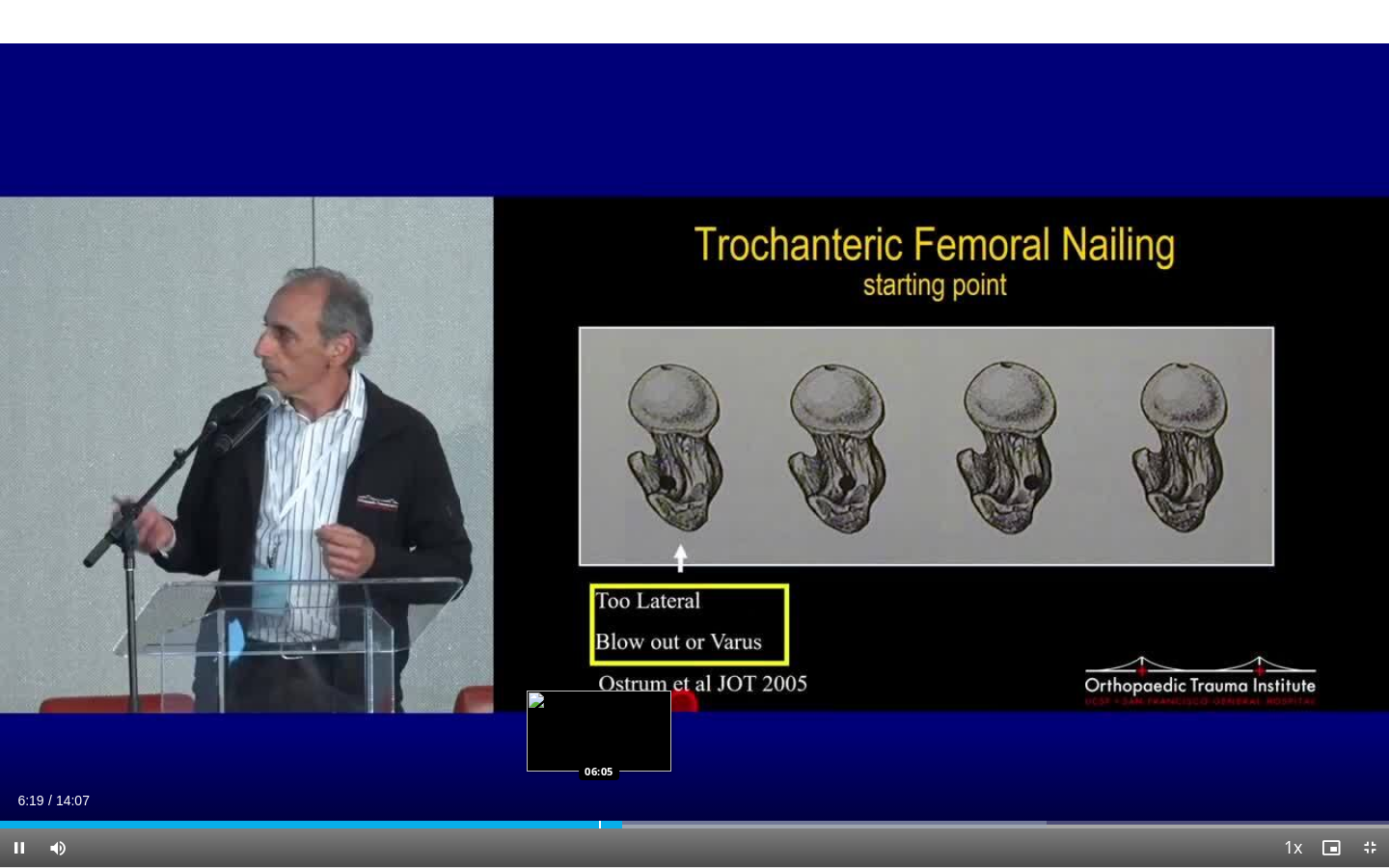 click at bounding box center (600, 825) 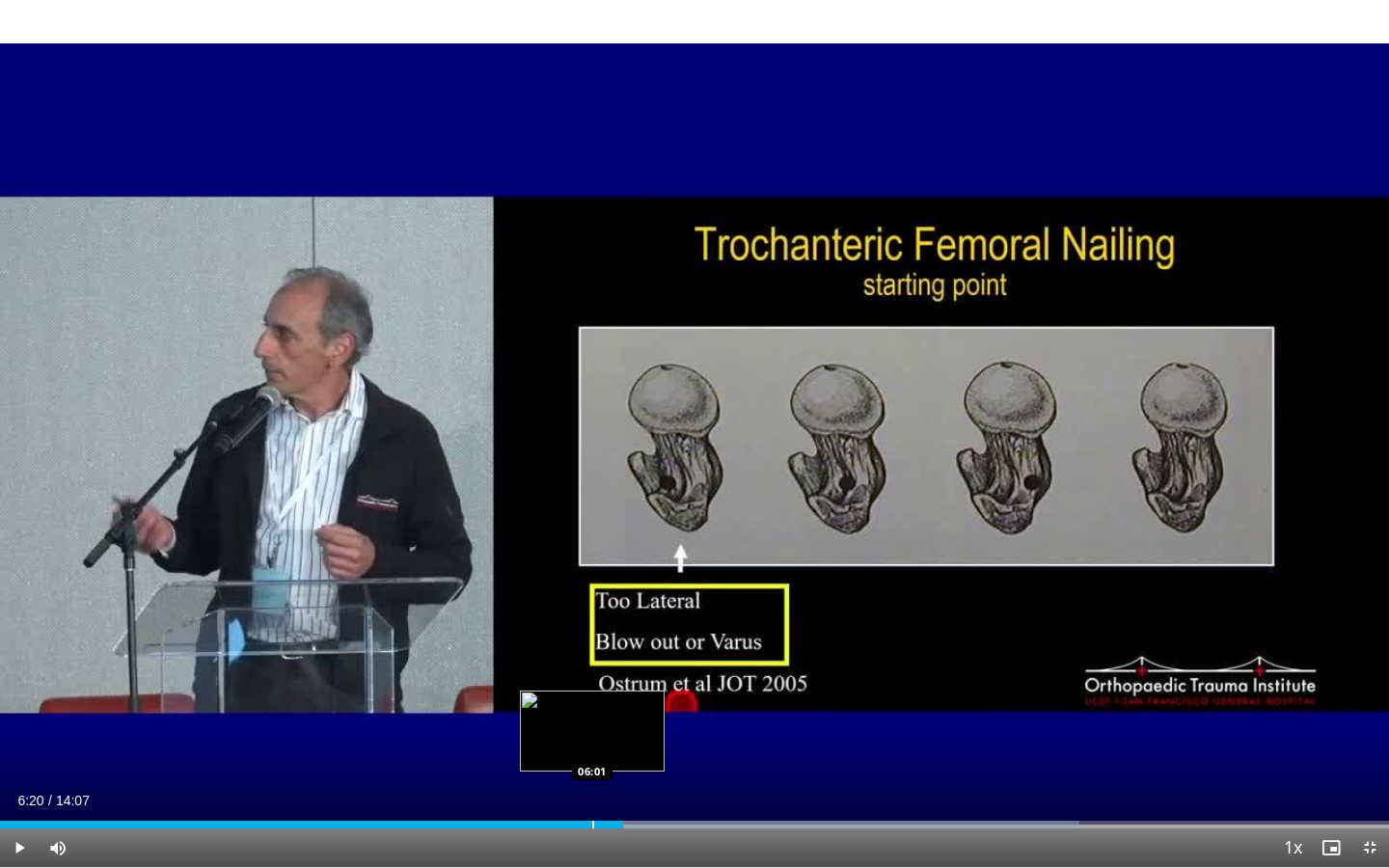 click on "Loaded :  77.71% 06:20 06:01" at bounding box center (694, 825) 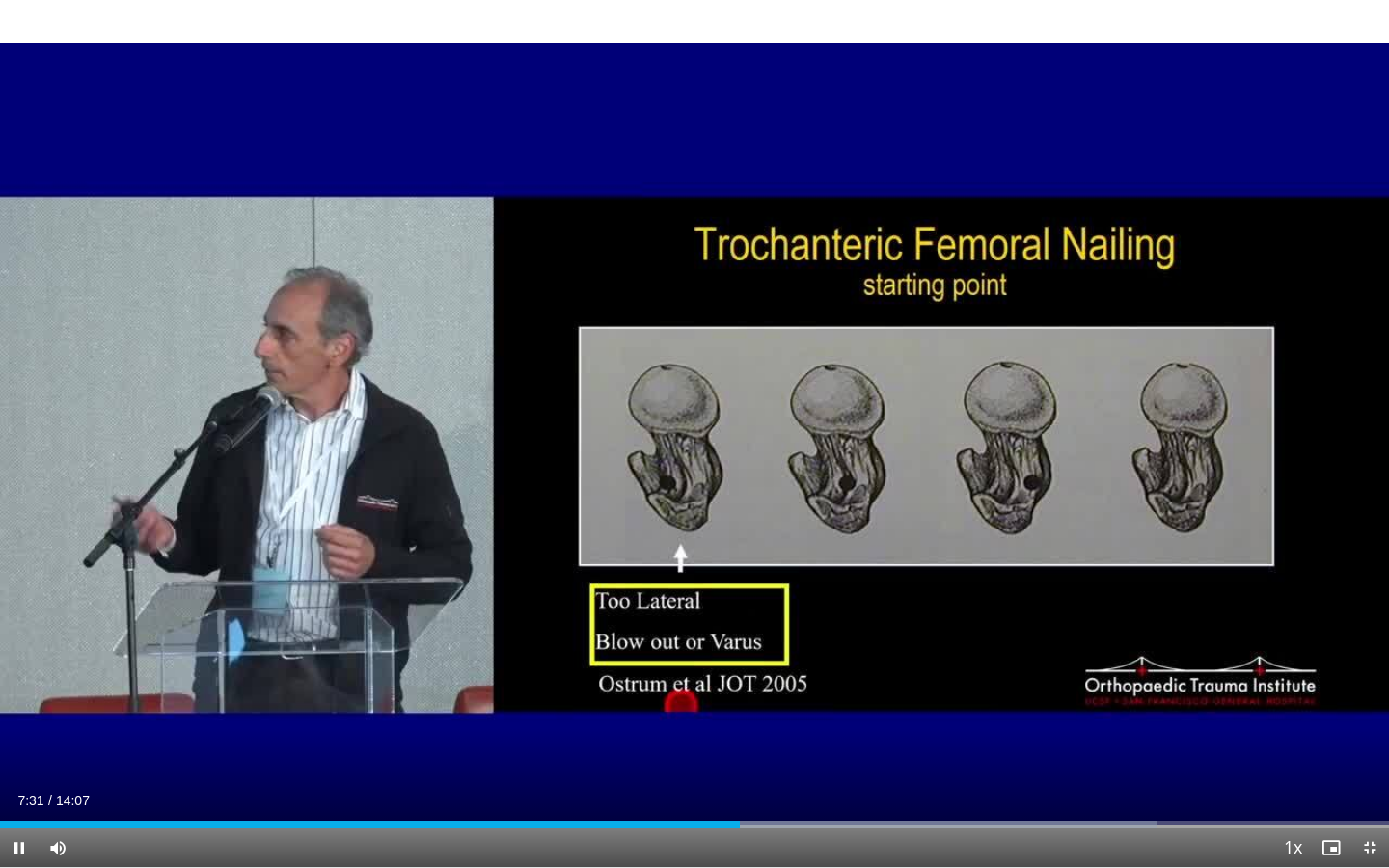 click on "Current Time  7:31 / Duration  14:07 Pause Skip Backward Skip Forward Mute Loaded :  83.28% 07:31 07:35 Stream Type  LIVE Seek to live, currently behind live LIVE   1x Playback Rate 0.5x 0.75x 1x , selected 1.25x 1.5x 1.75x 2x Chapters Chapters Descriptions descriptions off , selected Captions captions off , selected Audio Track en (Main) , selected Exit Fullscreen Enable picture-in-picture mode" at bounding box center [694, 848] 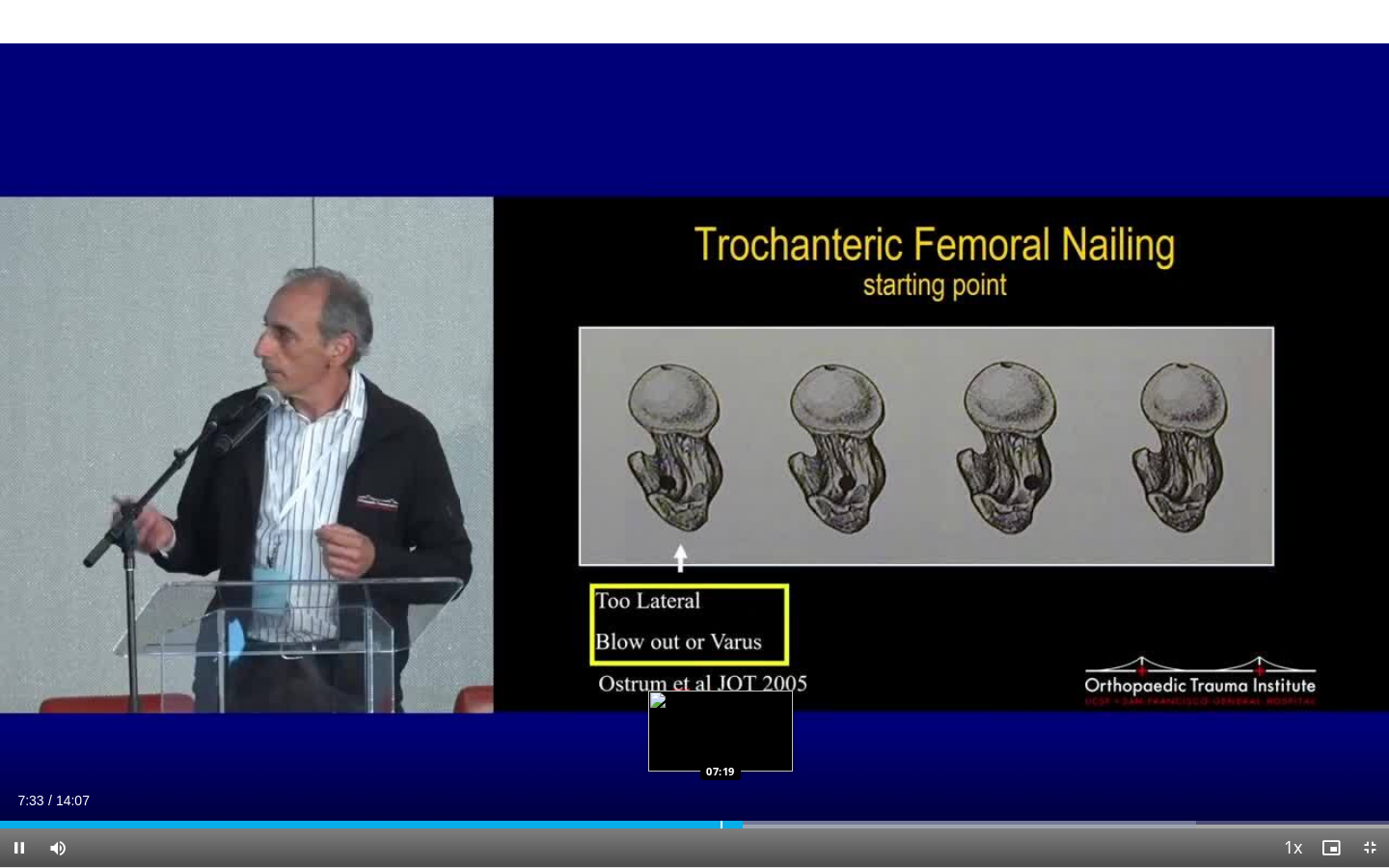 click at bounding box center (722, 825) 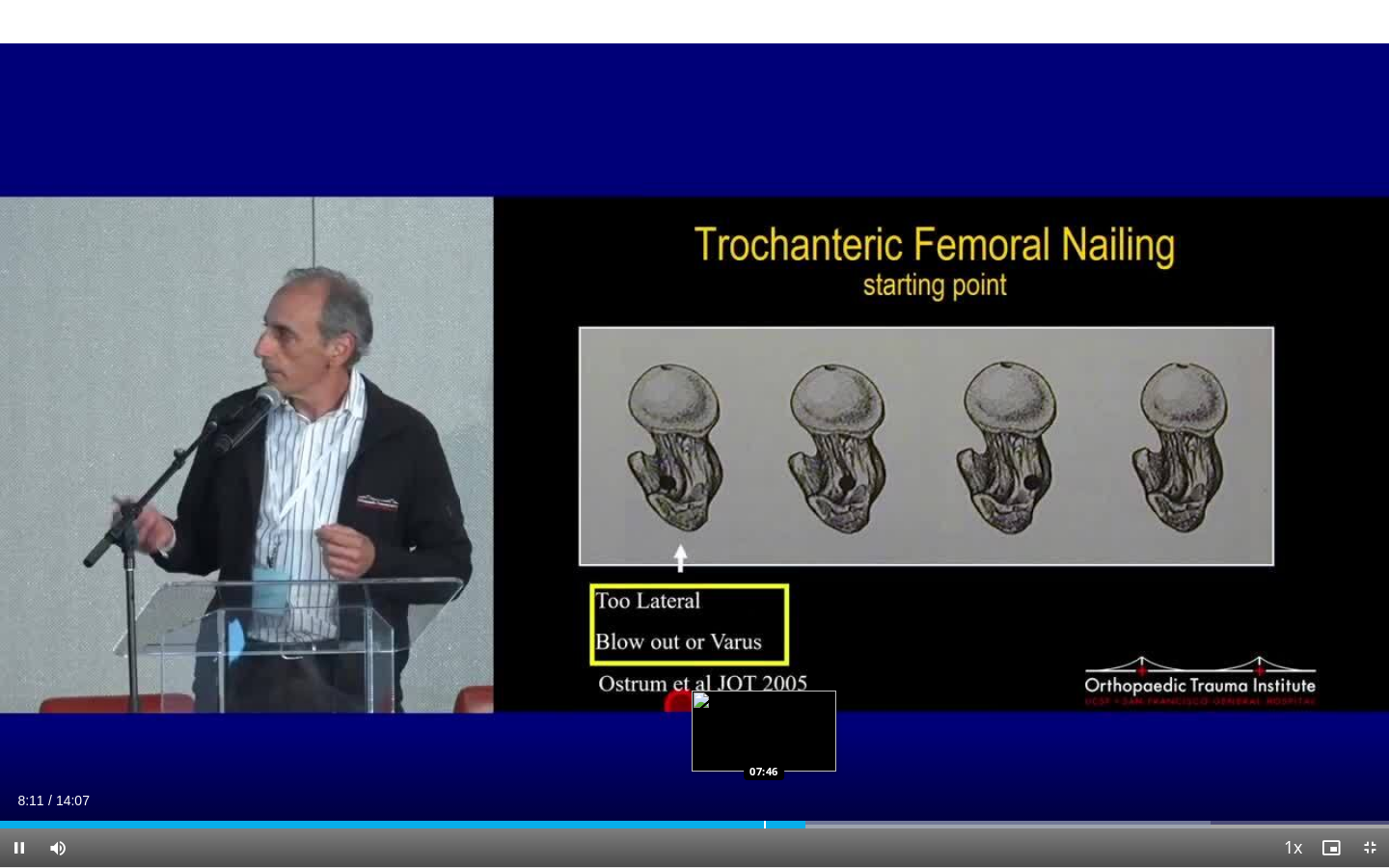 click at bounding box center [765, 825] 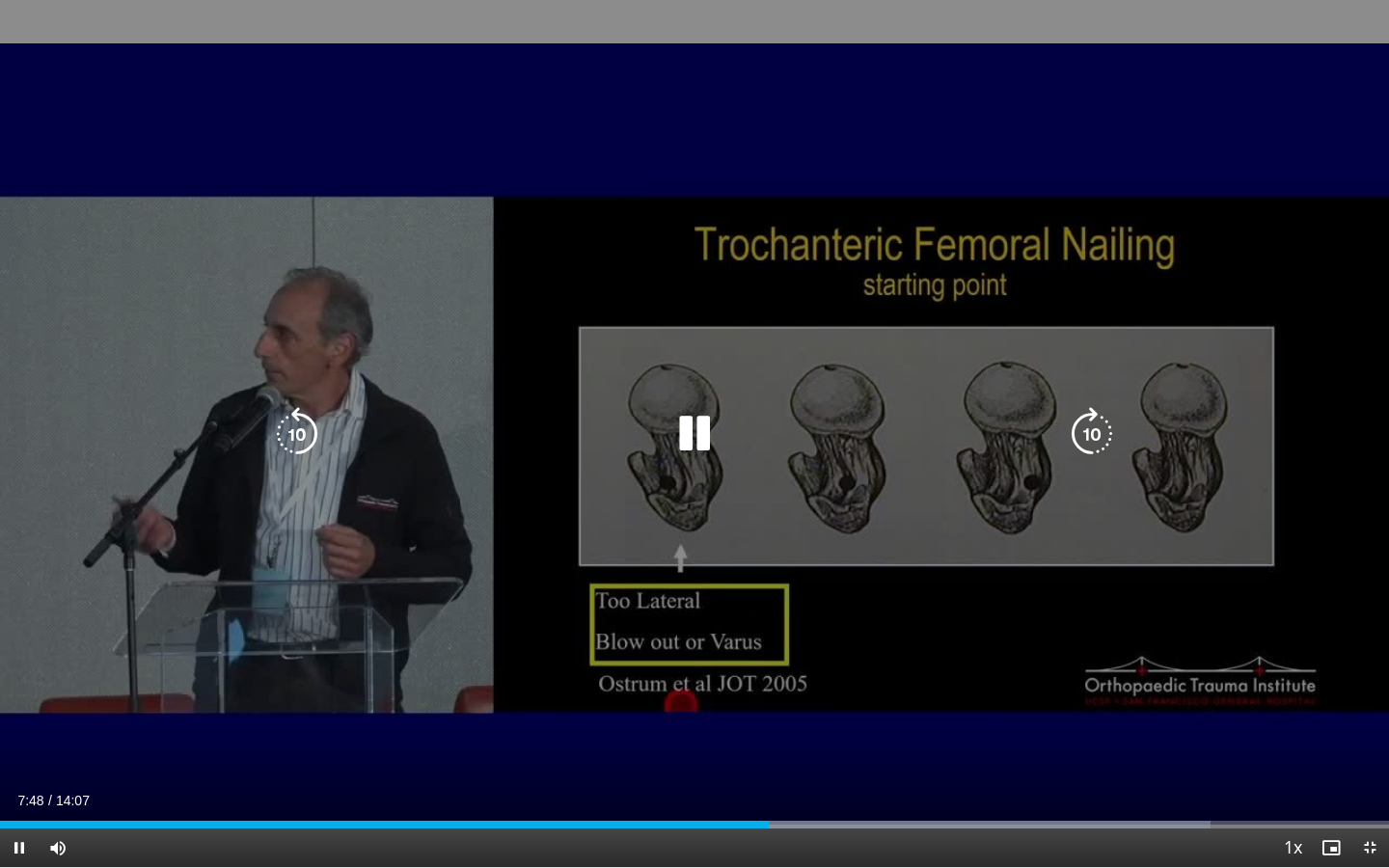 click on "10 seconds
Tap to unmute" at bounding box center [694, 433] 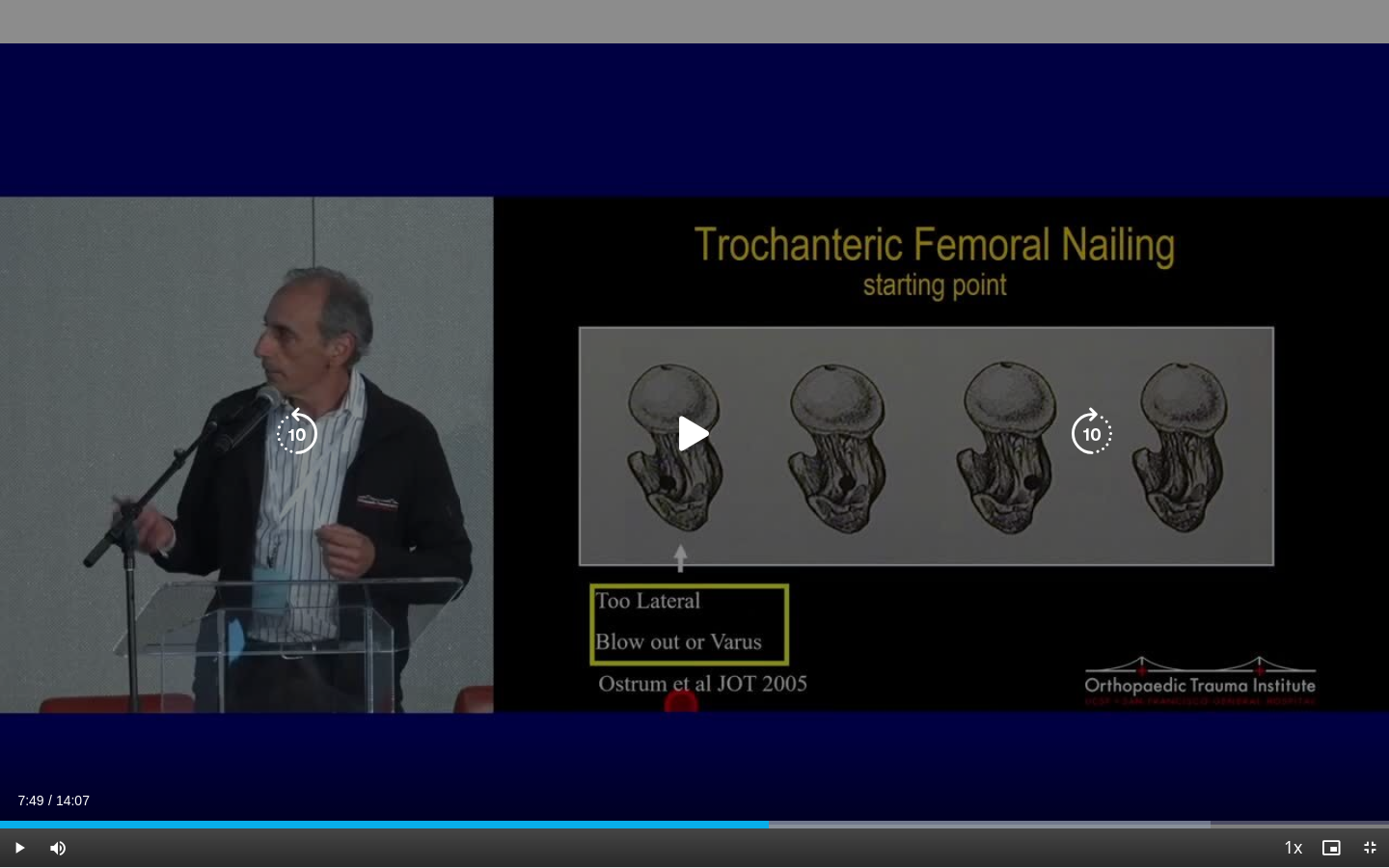 click on "10 seconds
Tap to unmute" at bounding box center (694, 433) 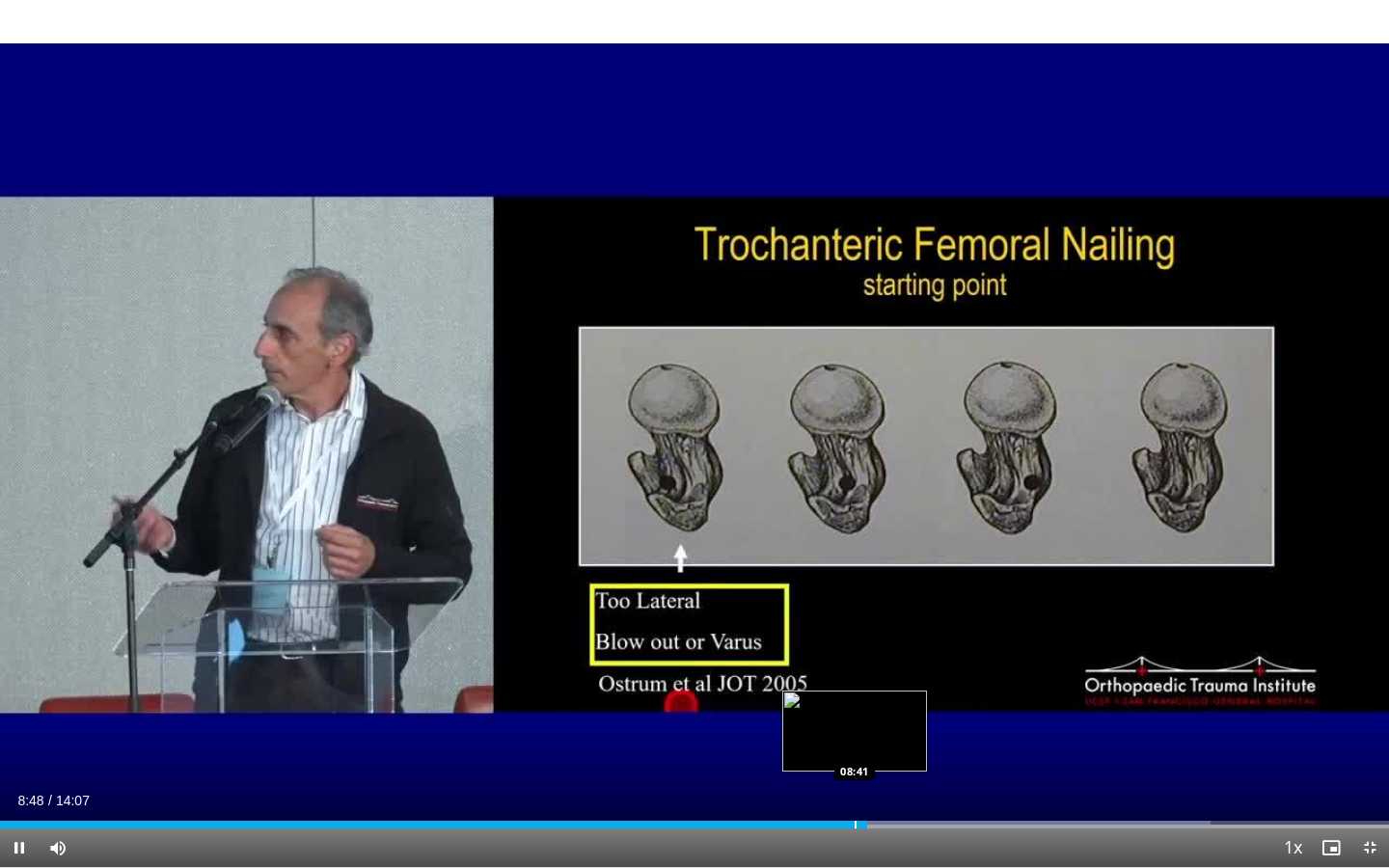 click at bounding box center [856, 825] 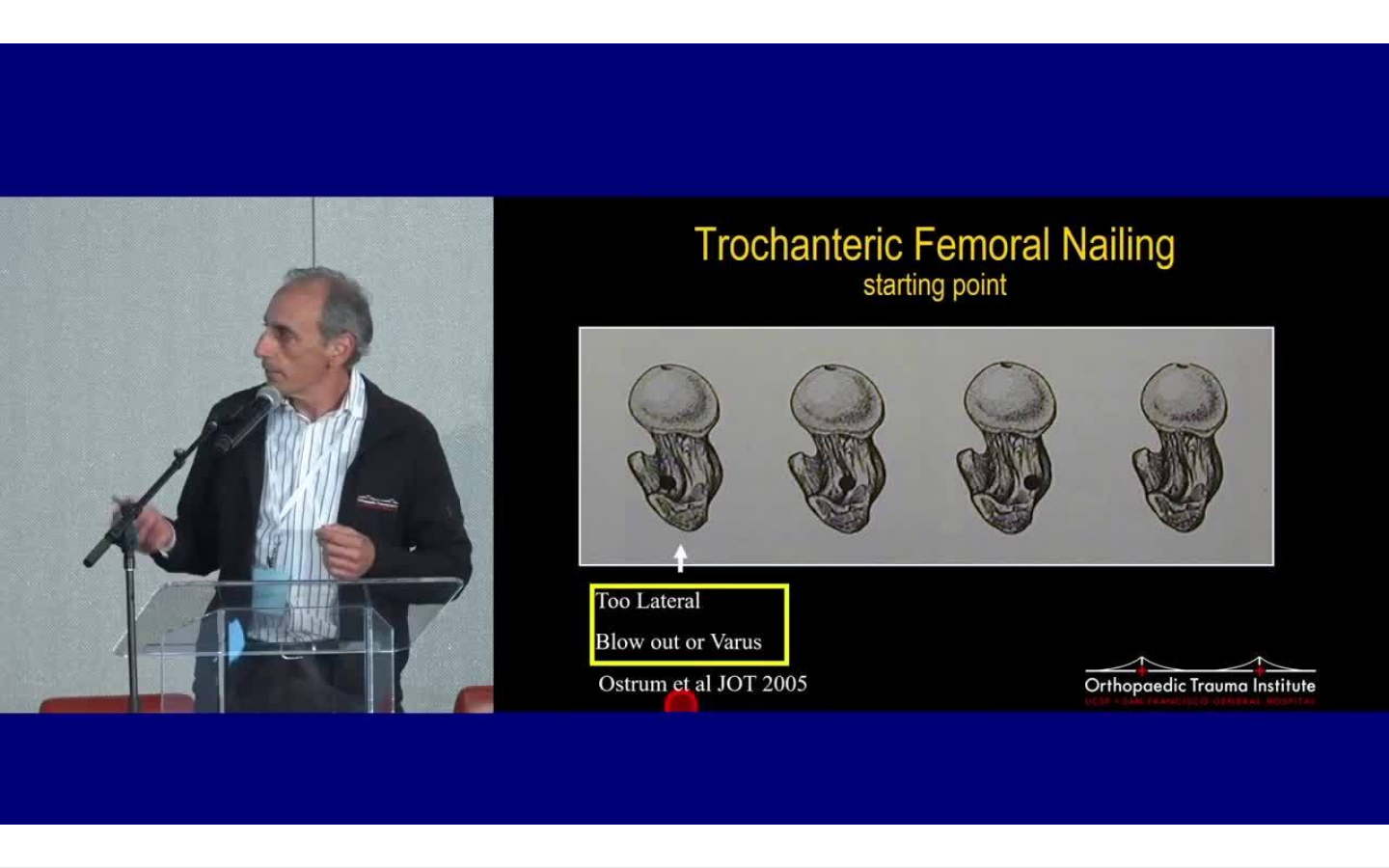 click on "10 seconds
Tap to unmute" at bounding box center [694, 433] 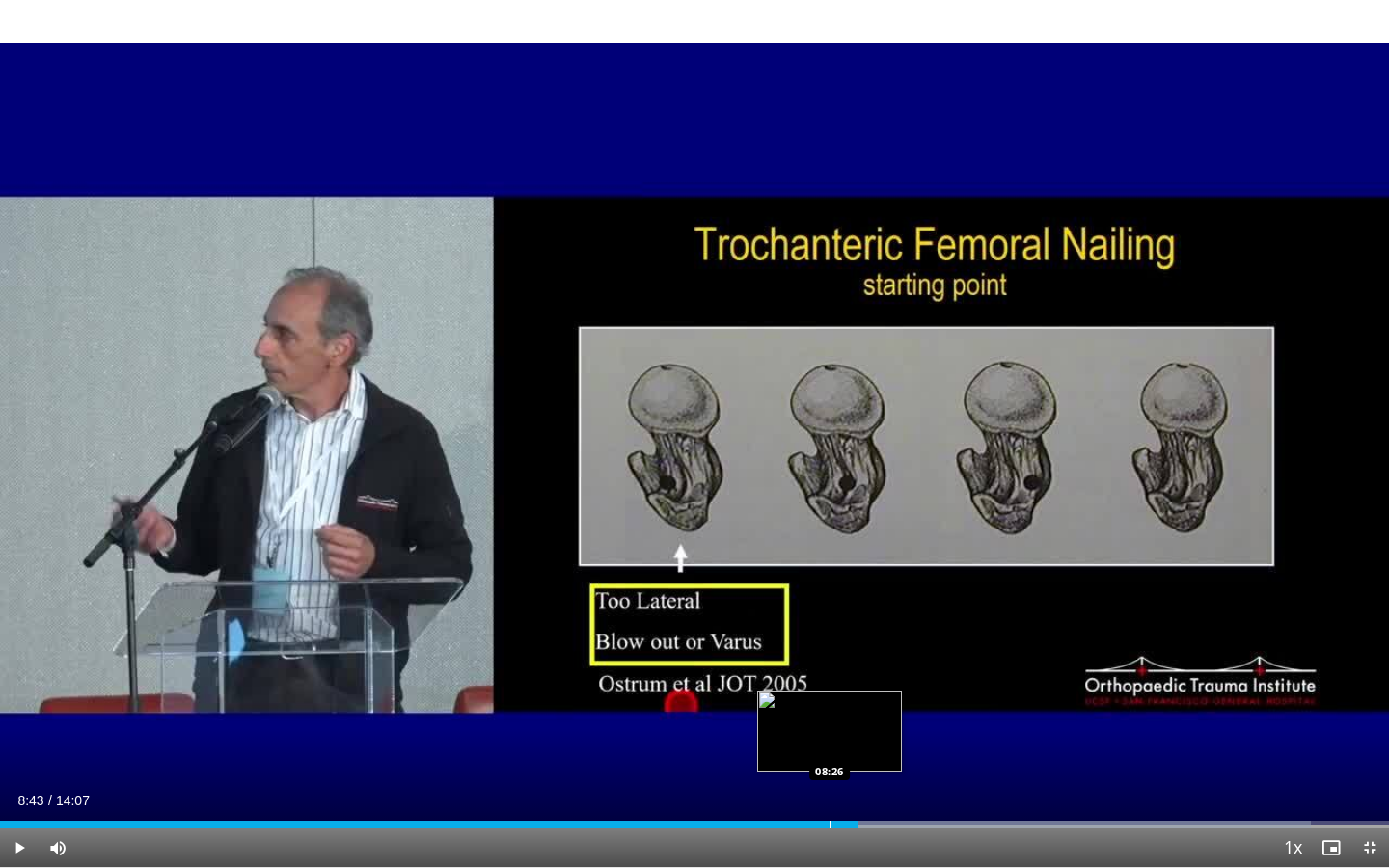 click at bounding box center (831, 825) 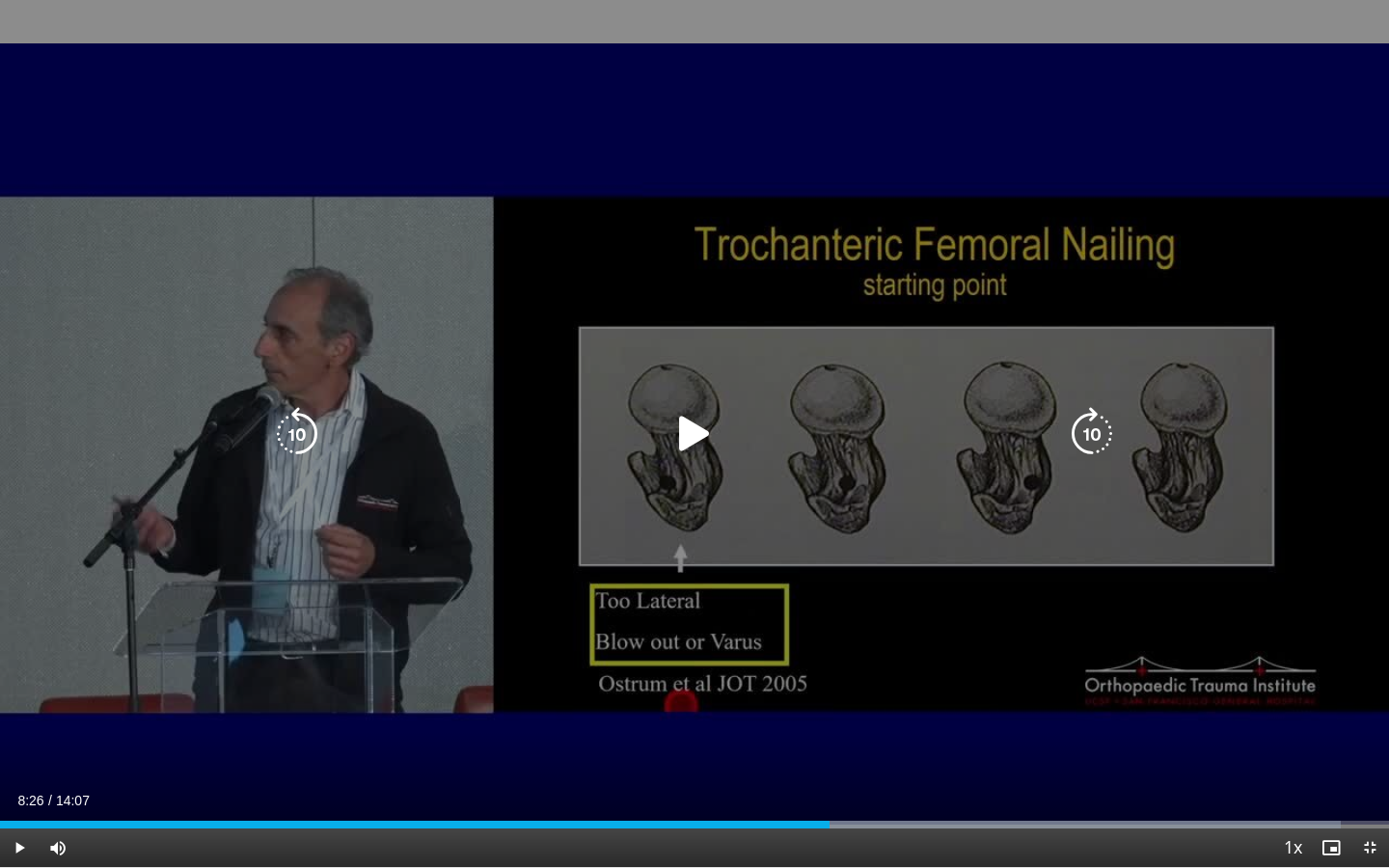 click on "10 seconds
Tap to unmute" at bounding box center (694, 433) 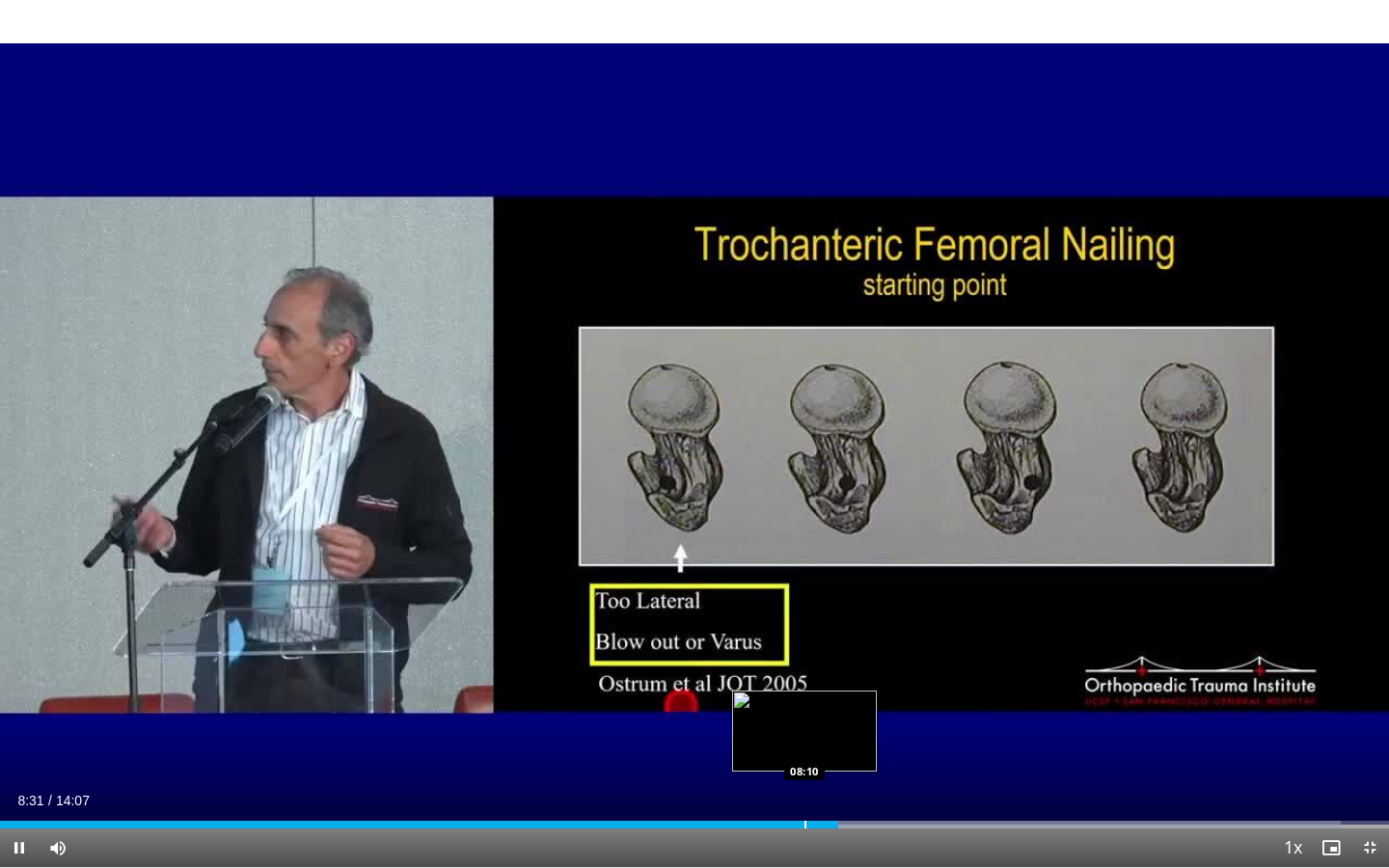 click at bounding box center [805, 825] 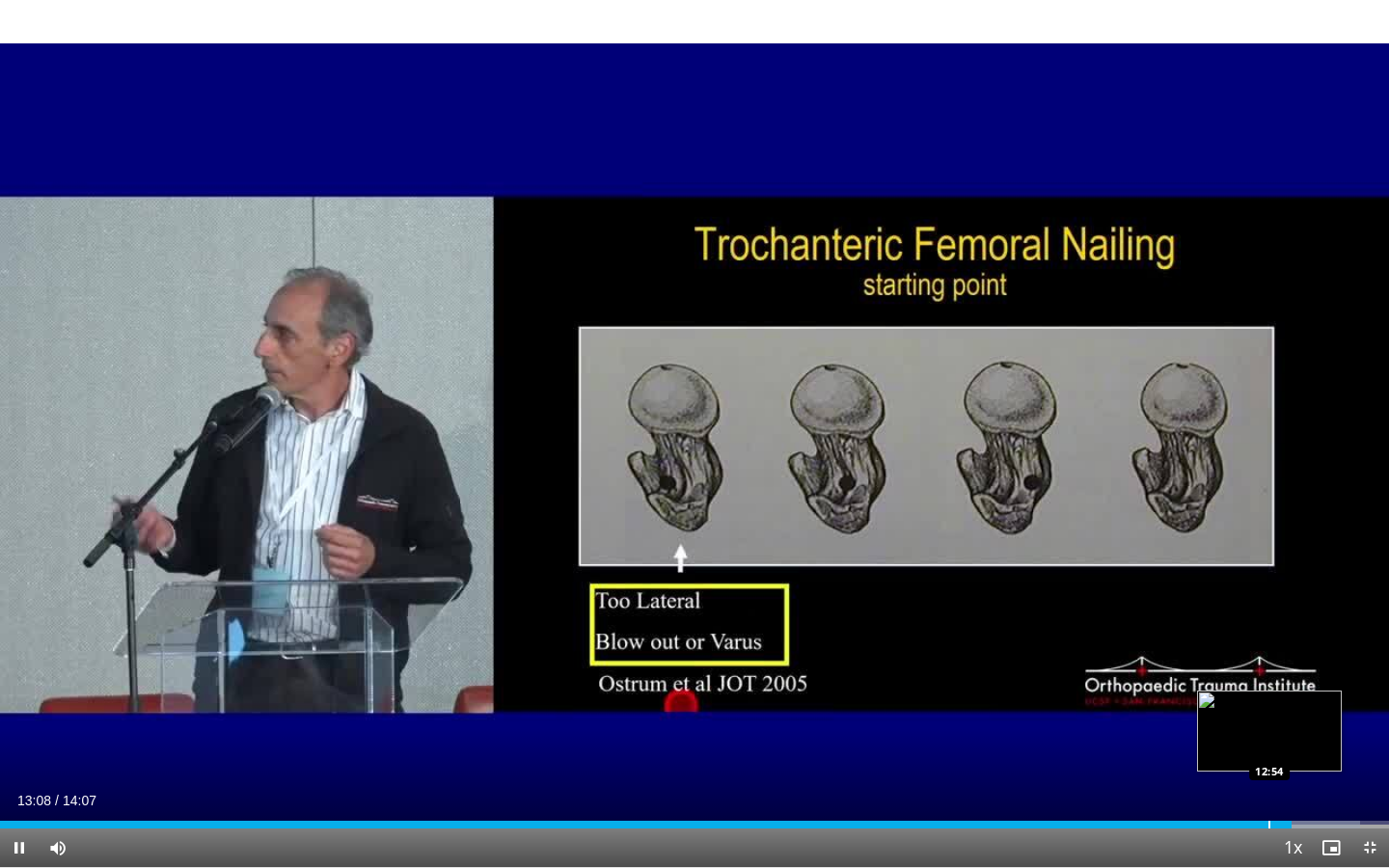 click at bounding box center (1269, 825) 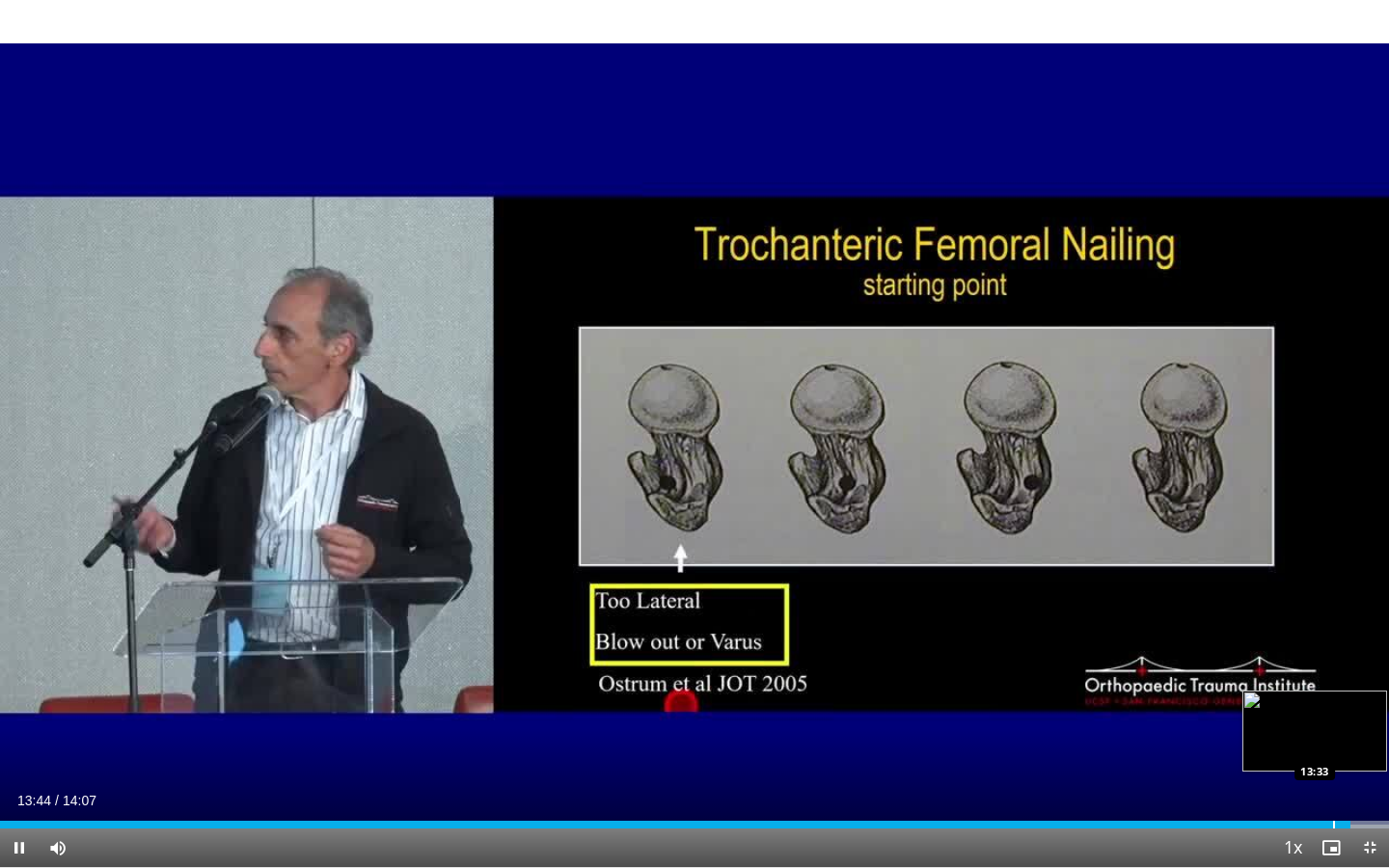 click at bounding box center [1334, 825] 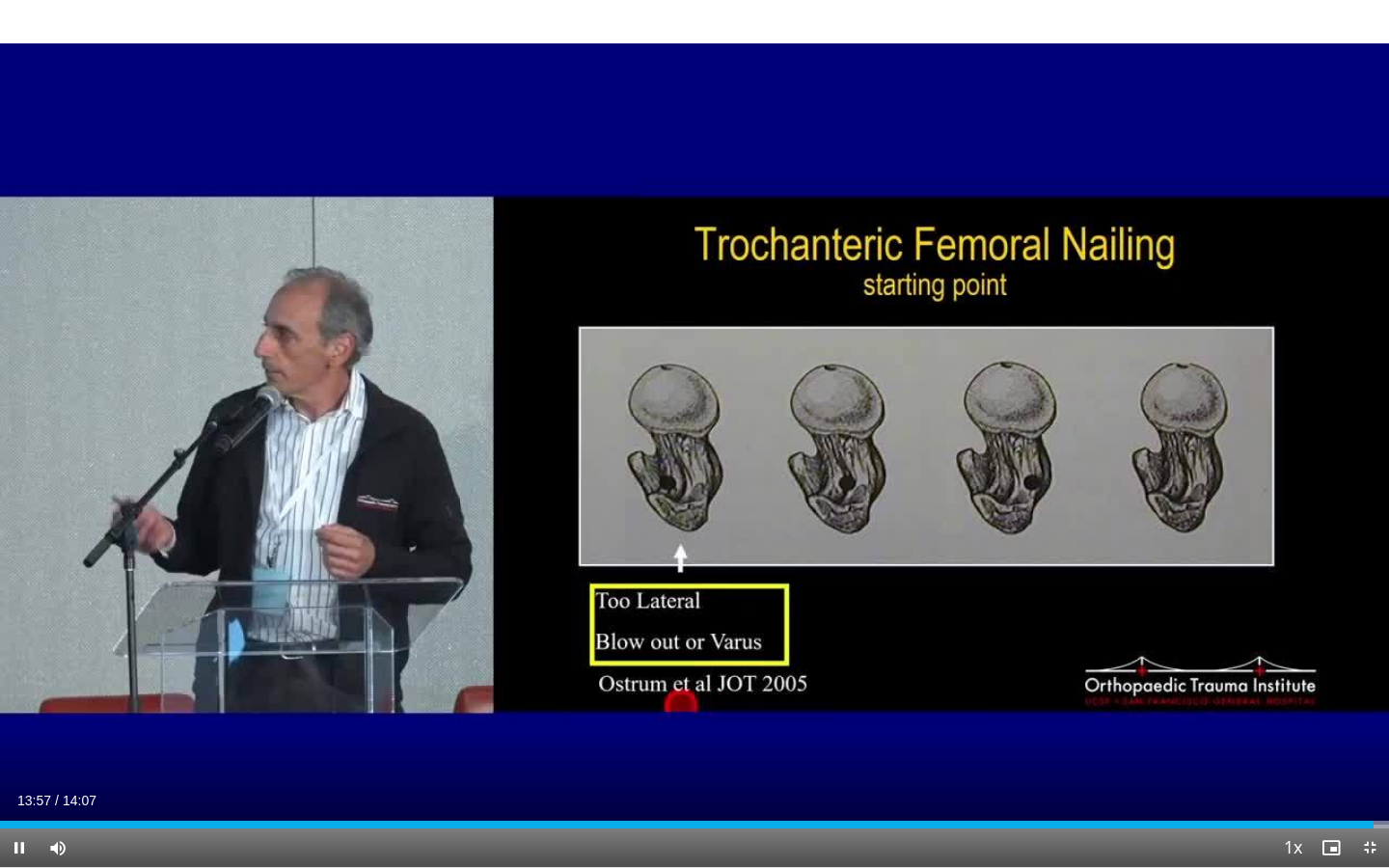 click at bounding box center (1370, 848) 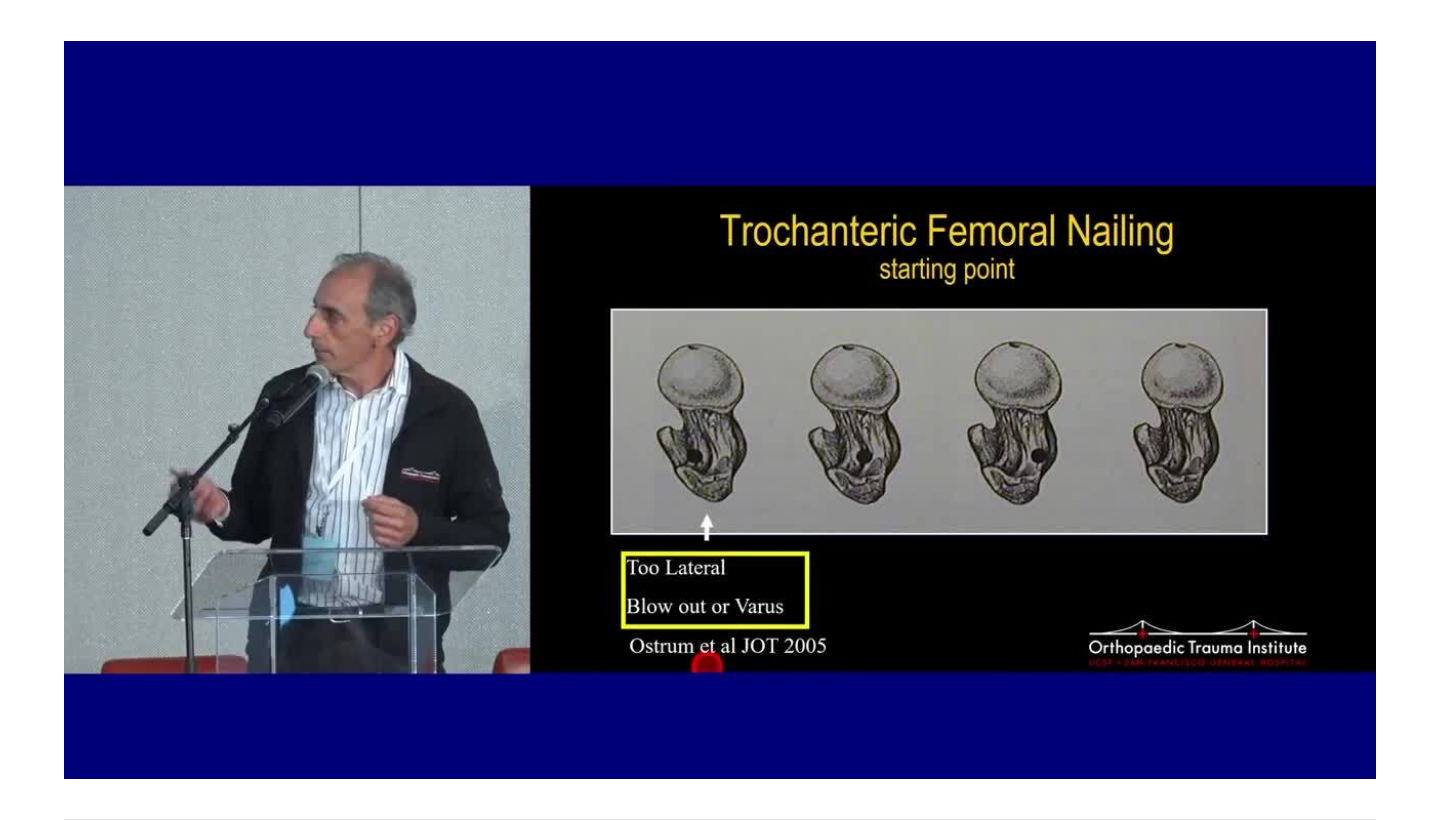 scroll, scrollTop: 10, scrollLeft: 0, axis: vertical 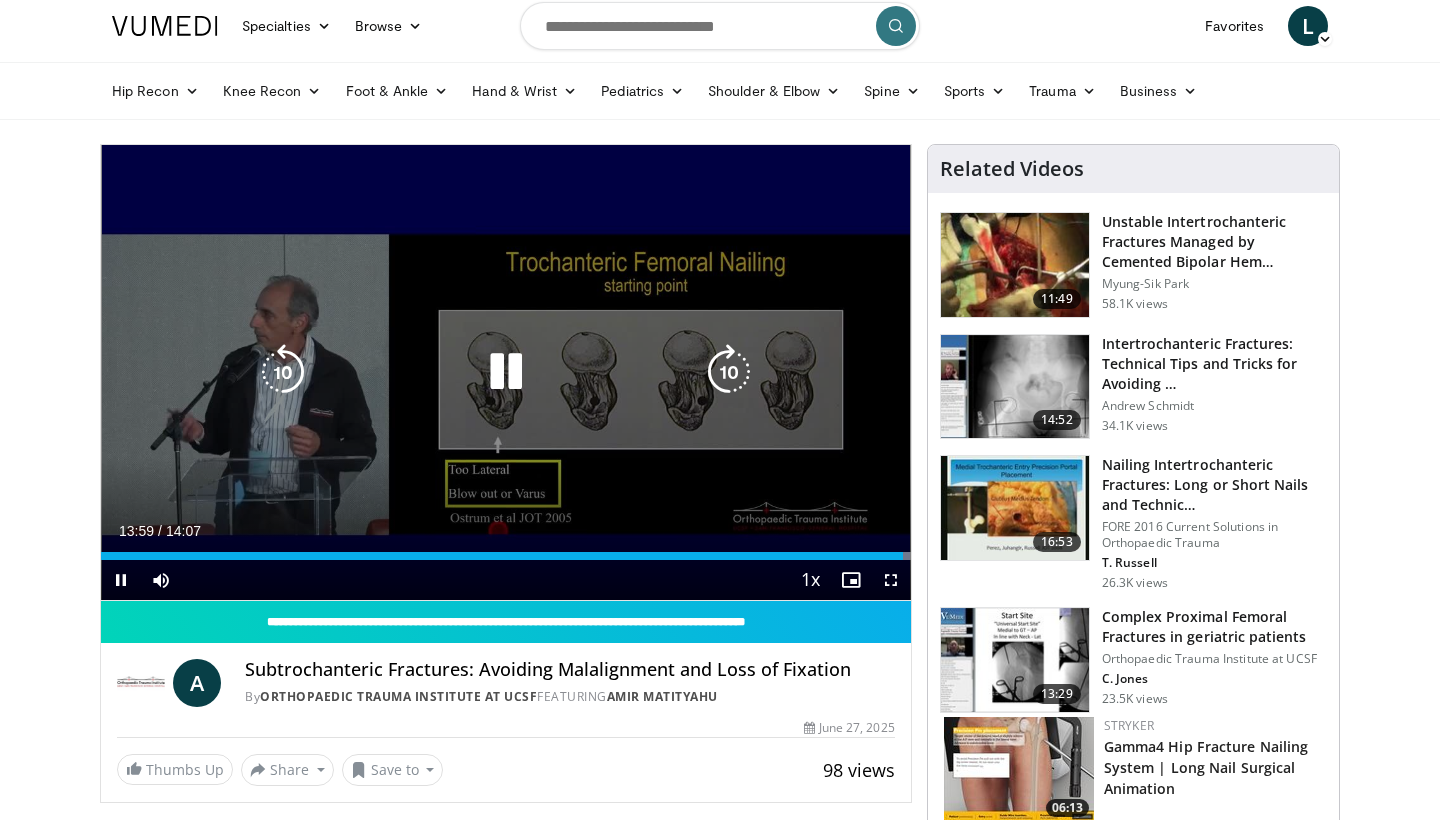 click on "10 seconds
Tap to unmute" at bounding box center [506, 372] 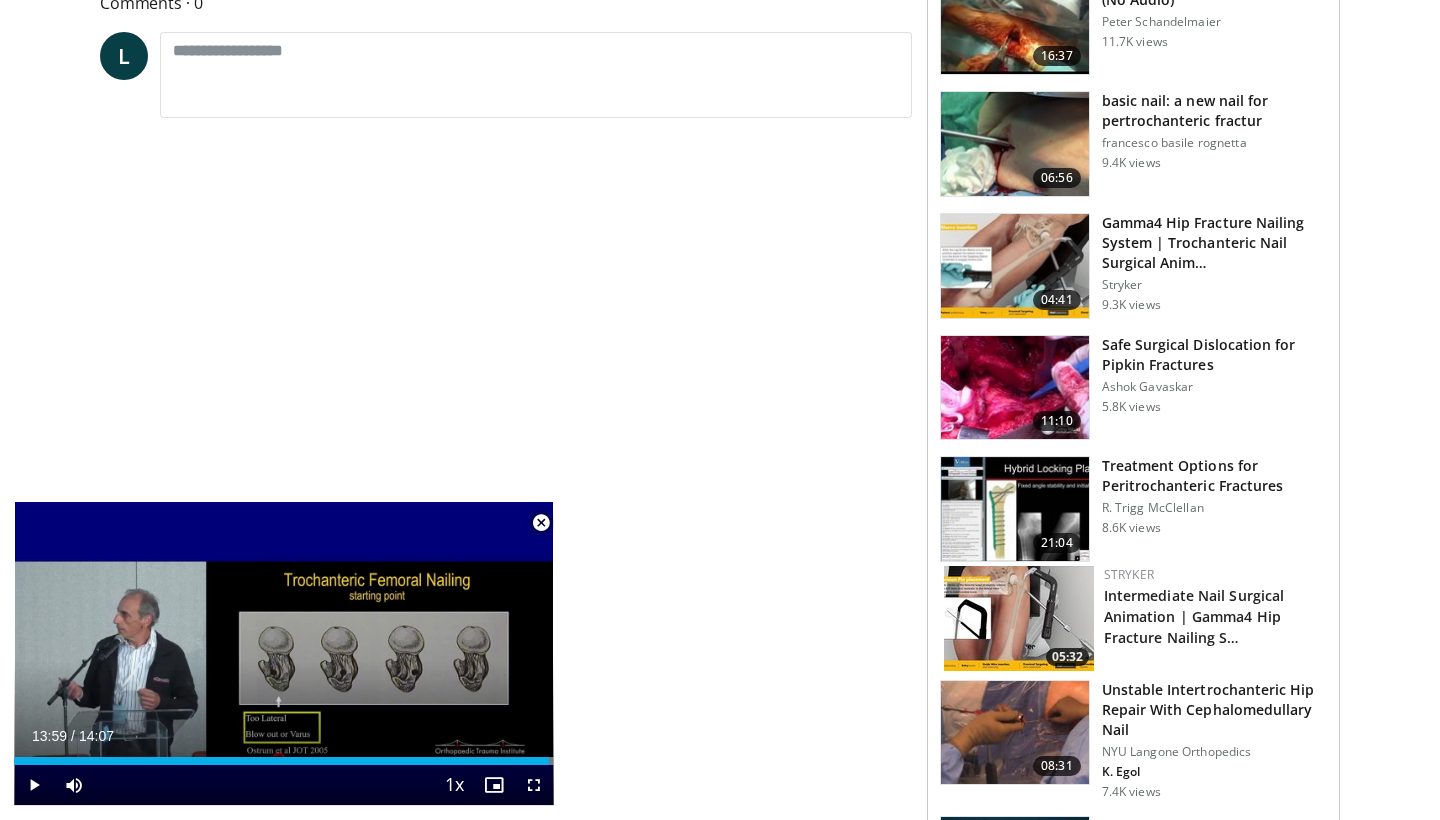 scroll, scrollTop: 942, scrollLeft: 0, axis: vertical 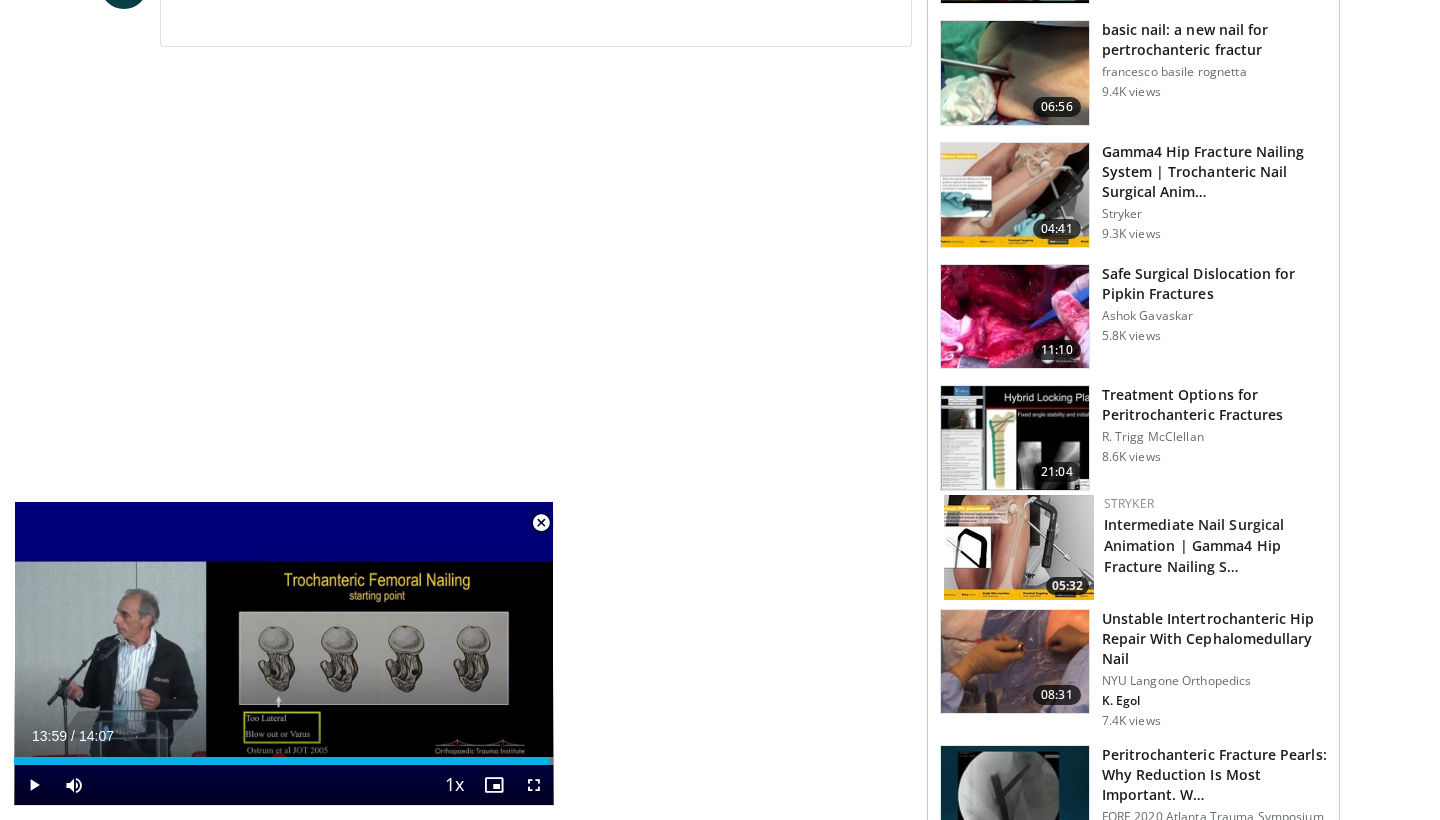 click at bounding box center (541, 523) 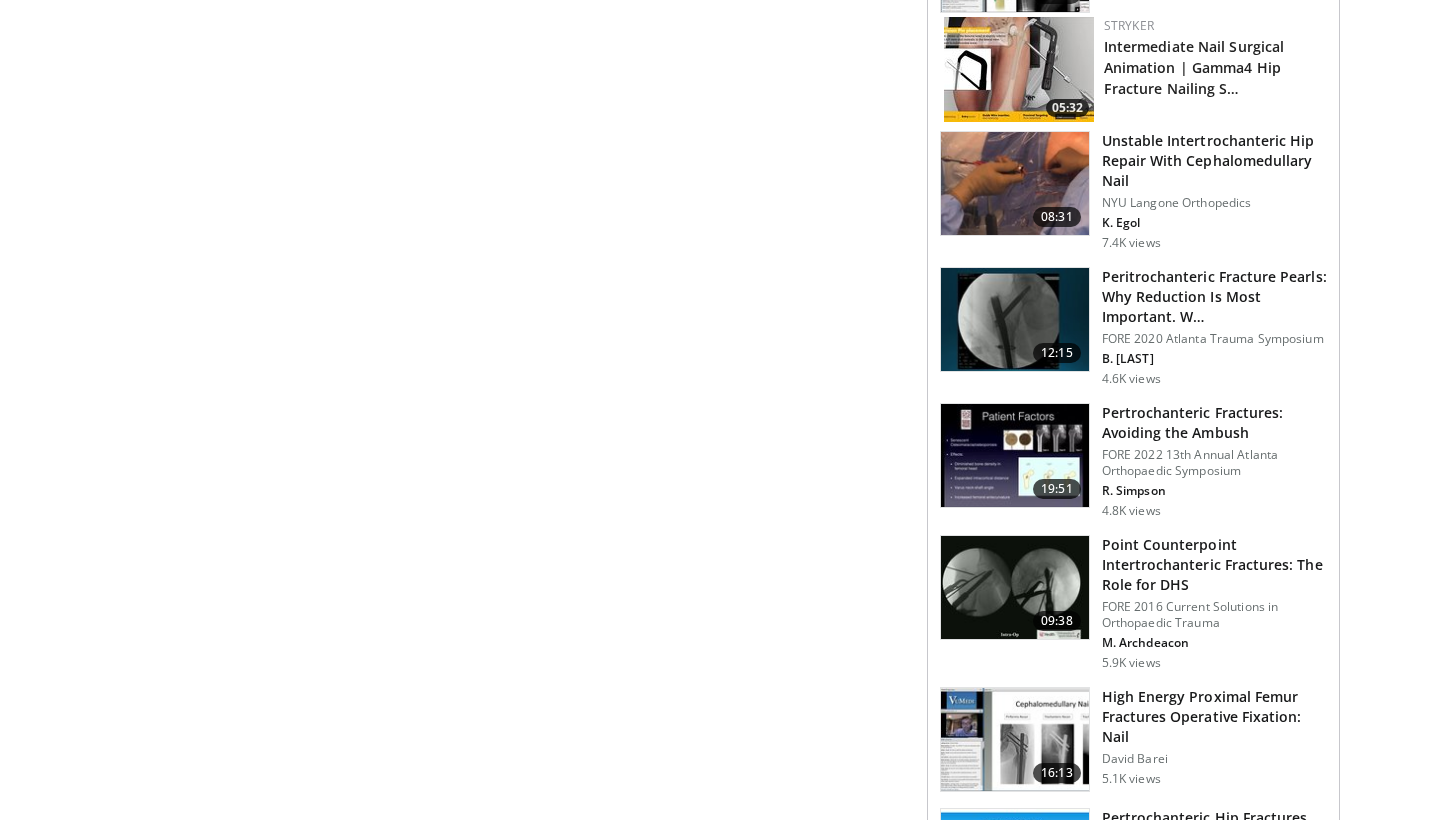 scroll, scrollTop: 1423, scrollLeft: 0, axis: vertical 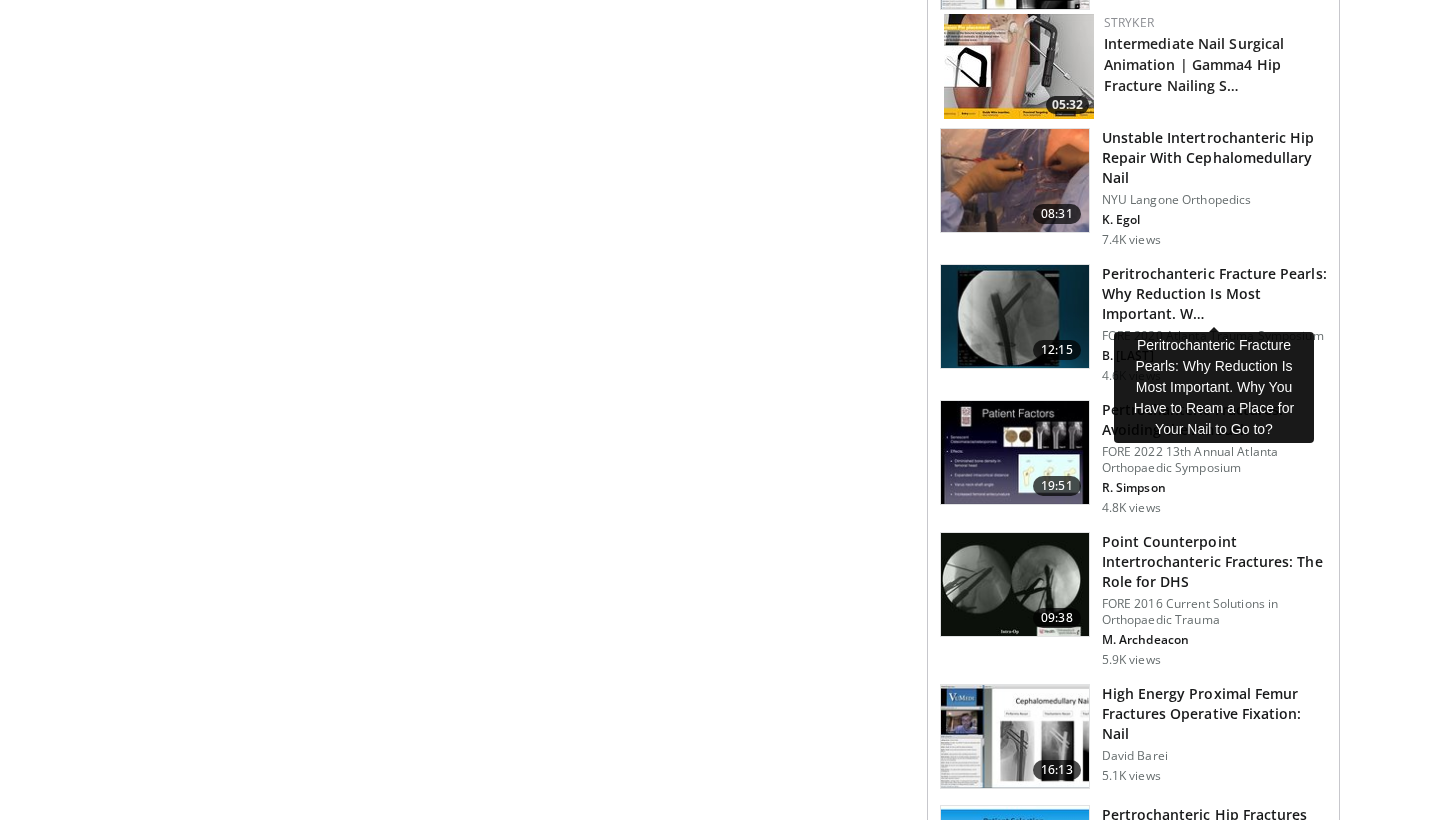 click on "Peritrochanteric Fracture Pearls: Why Reduction Is Most Important. W…" at bounding box center [1214, 294] 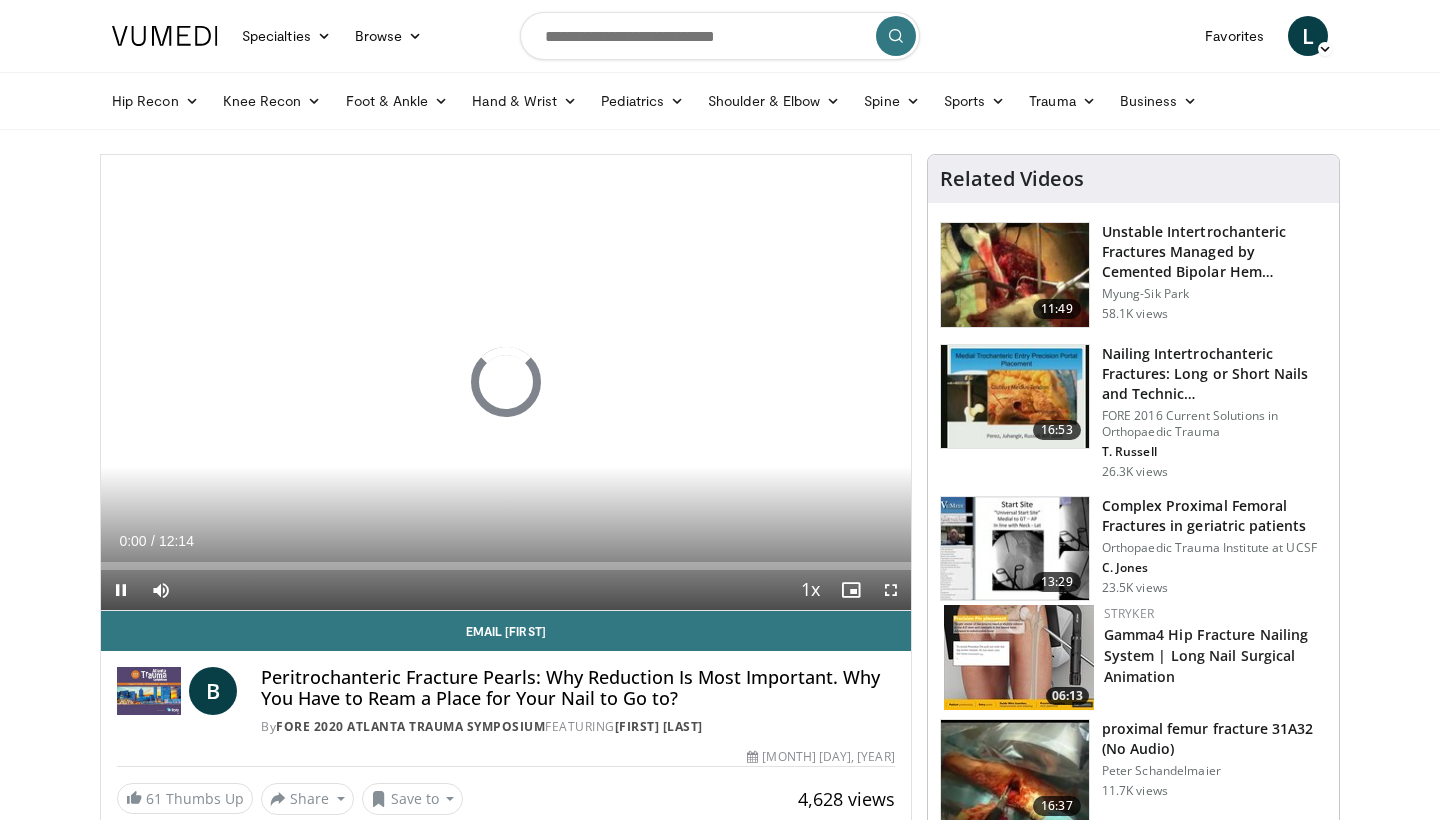scroll, scrollTop: 0, scrollLeft: 0, axis: both 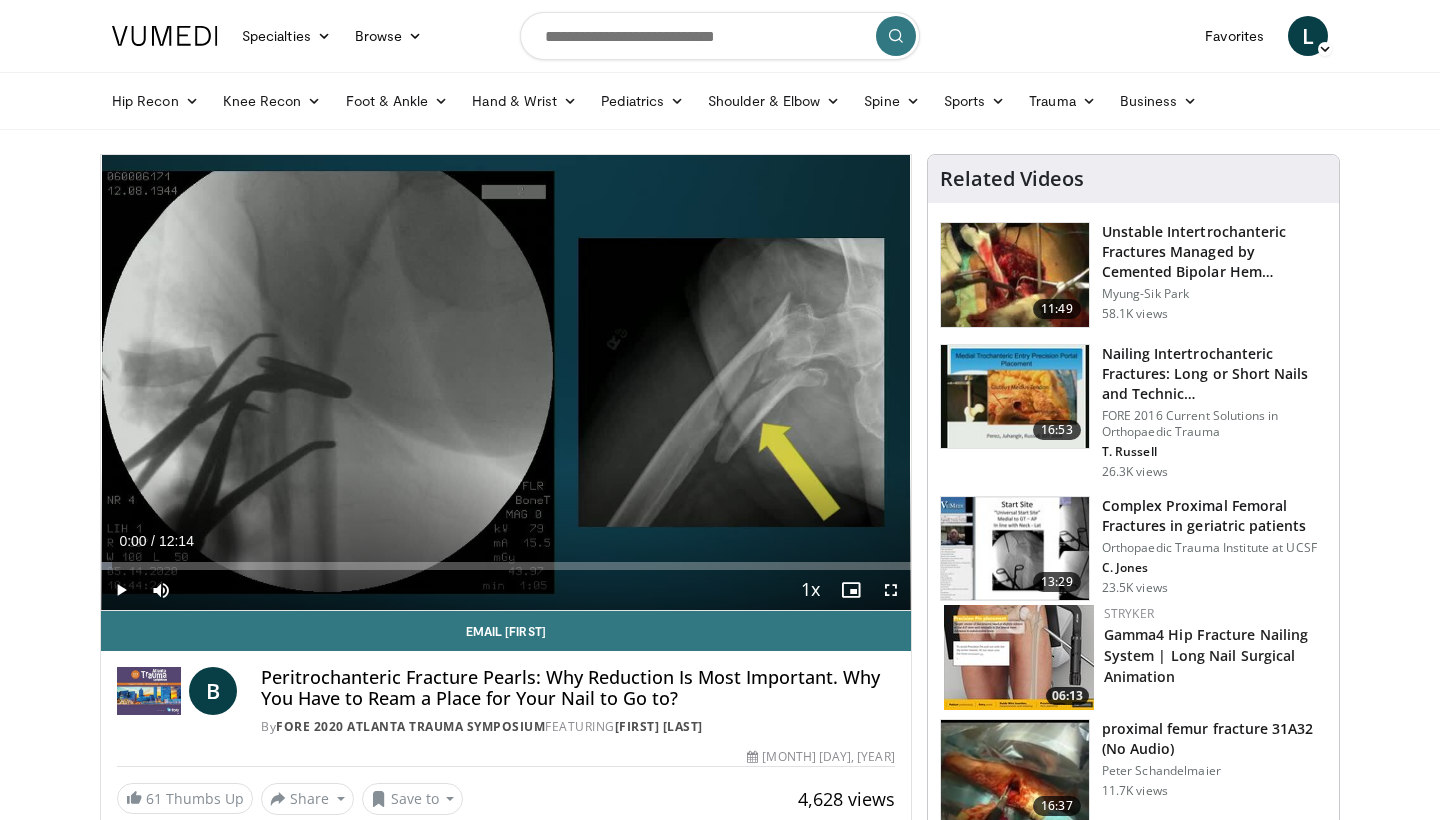 click at bounding box center (121, 590) 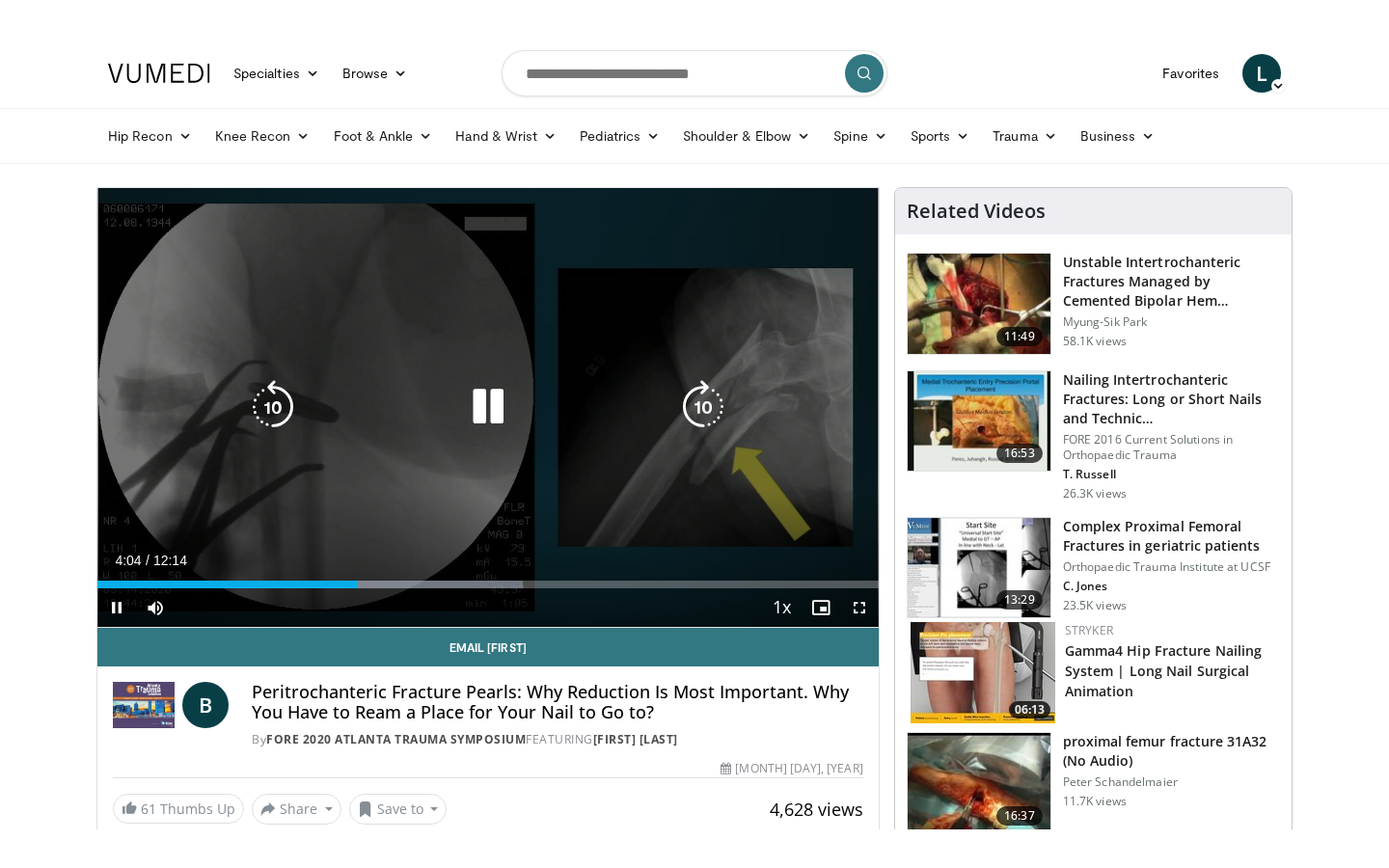 scroll, scrollTop: 0, scrollLeft: 0, axis: both 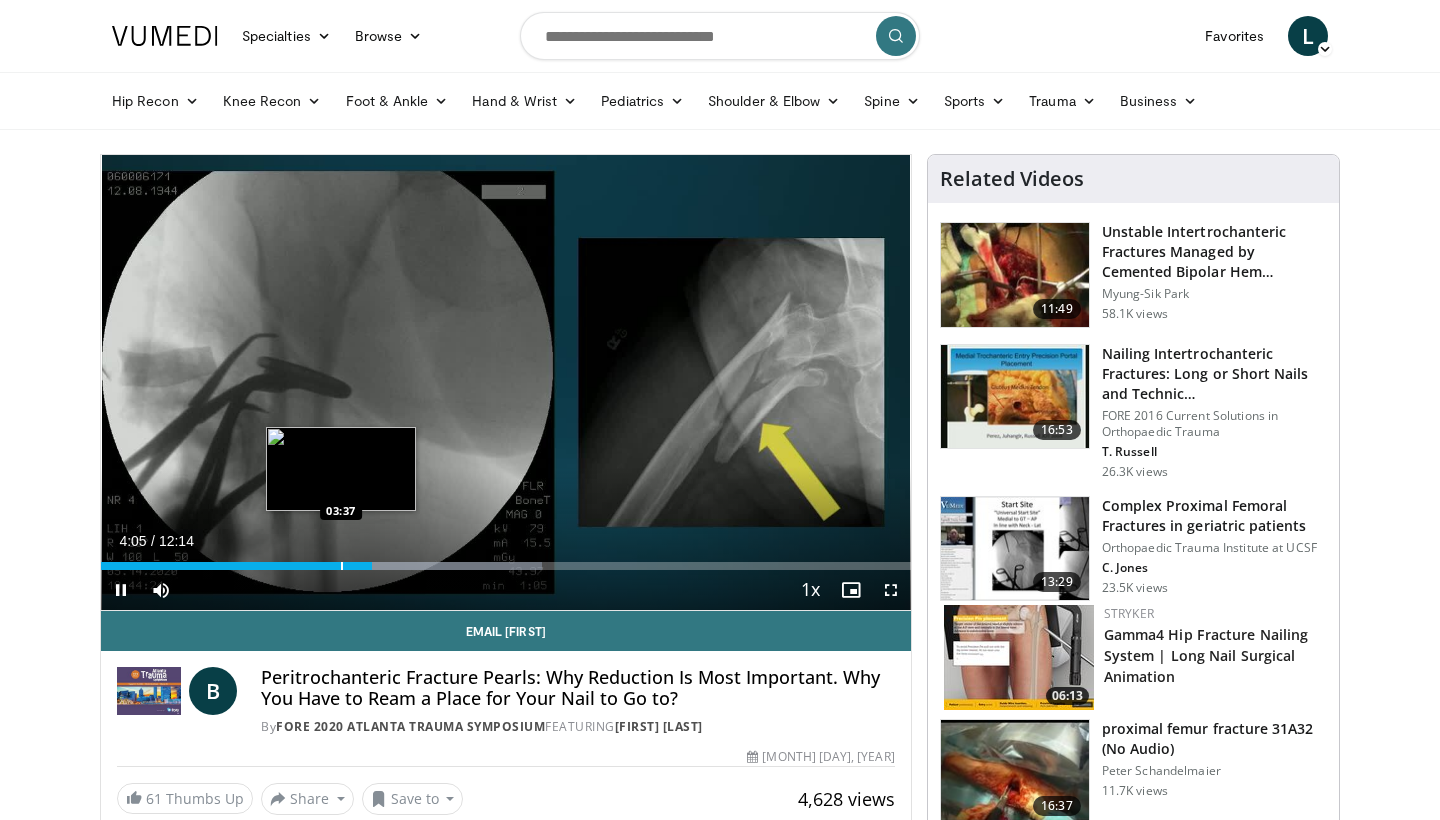 click at bounding box center (342, 566) 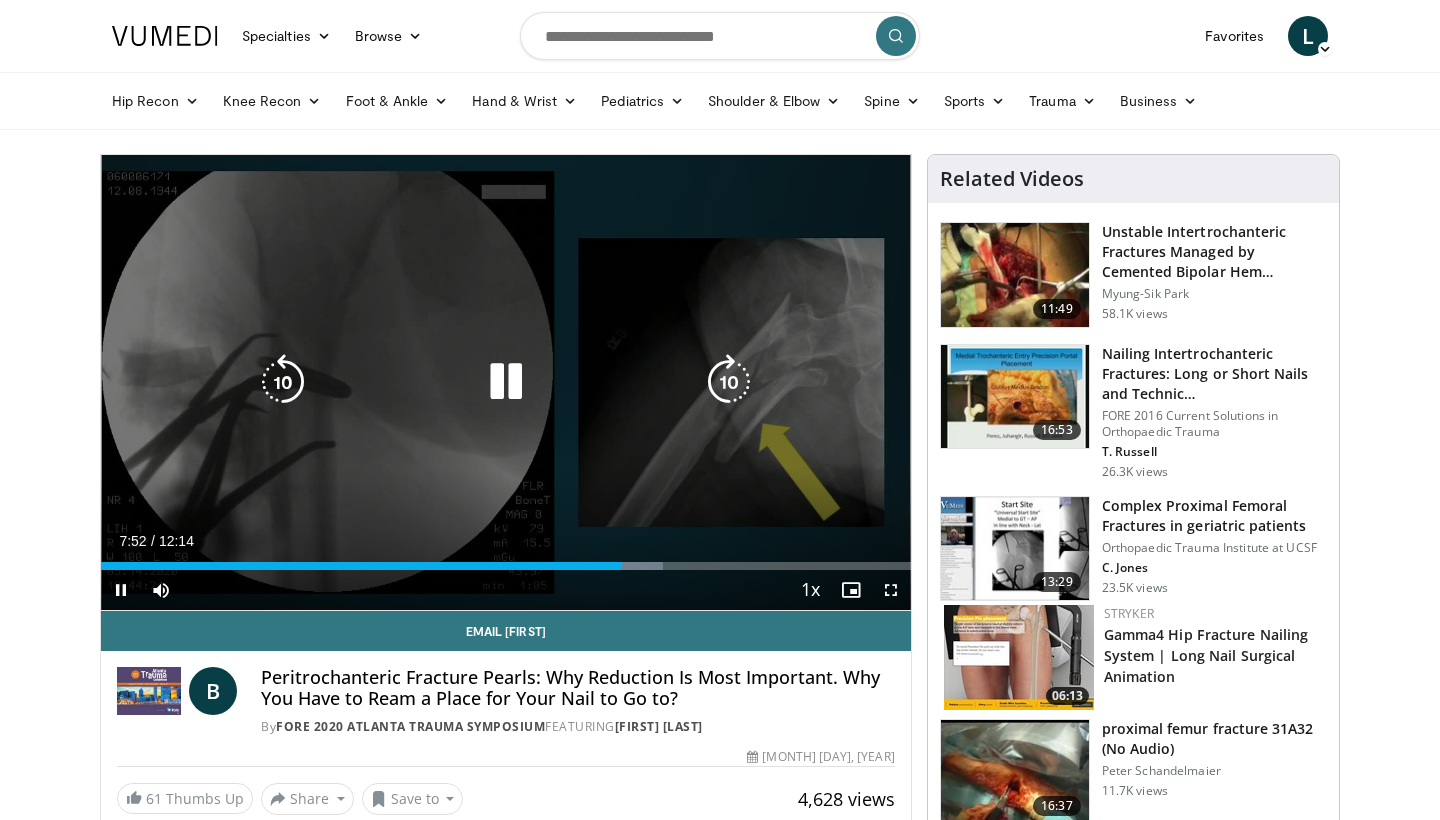 click on "10 seconds
Tap to unmute" at bounding box center [506, 382] 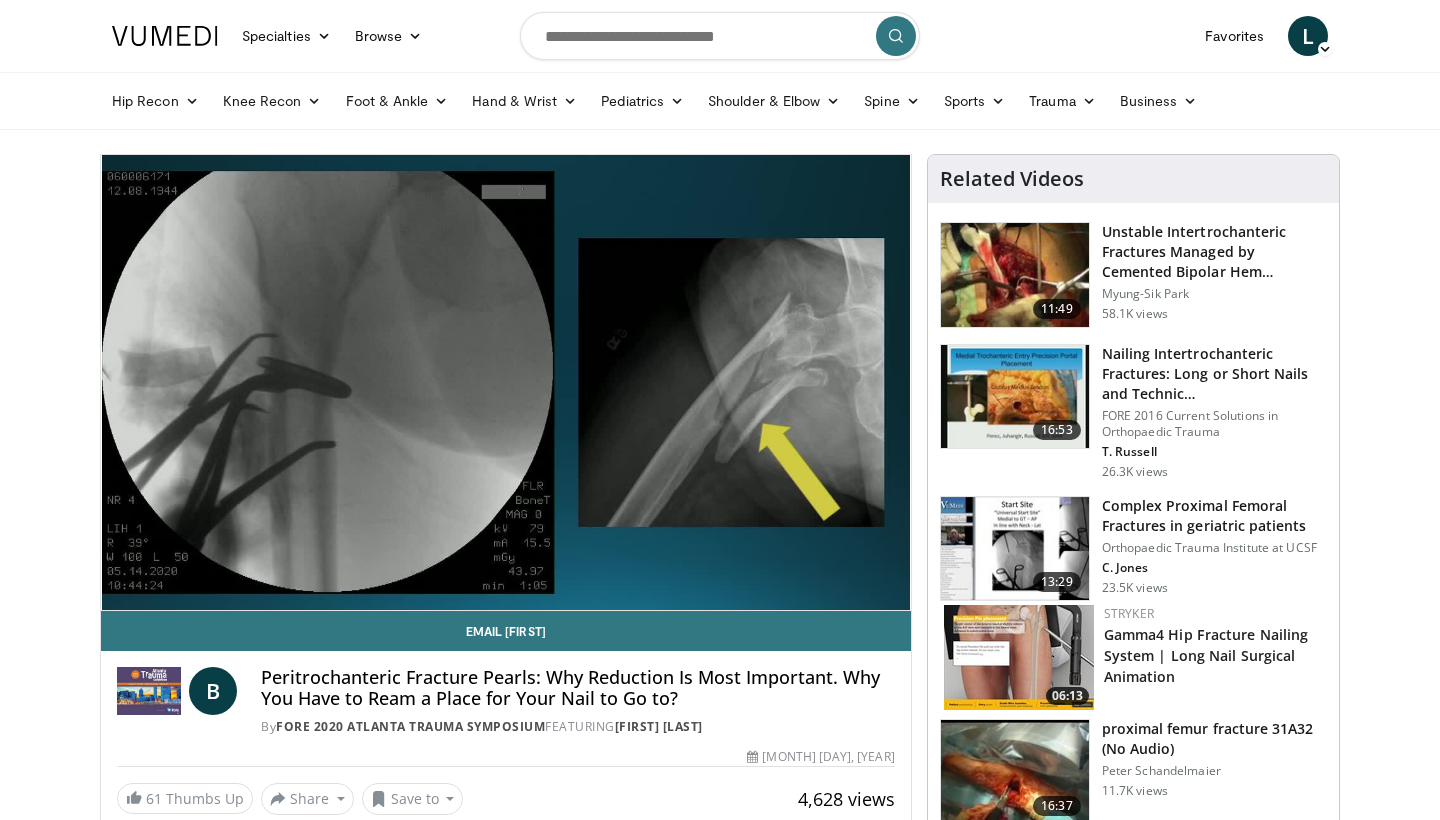 click on "10 seconds
Tap to unmute" at bounding box center (506, 382) 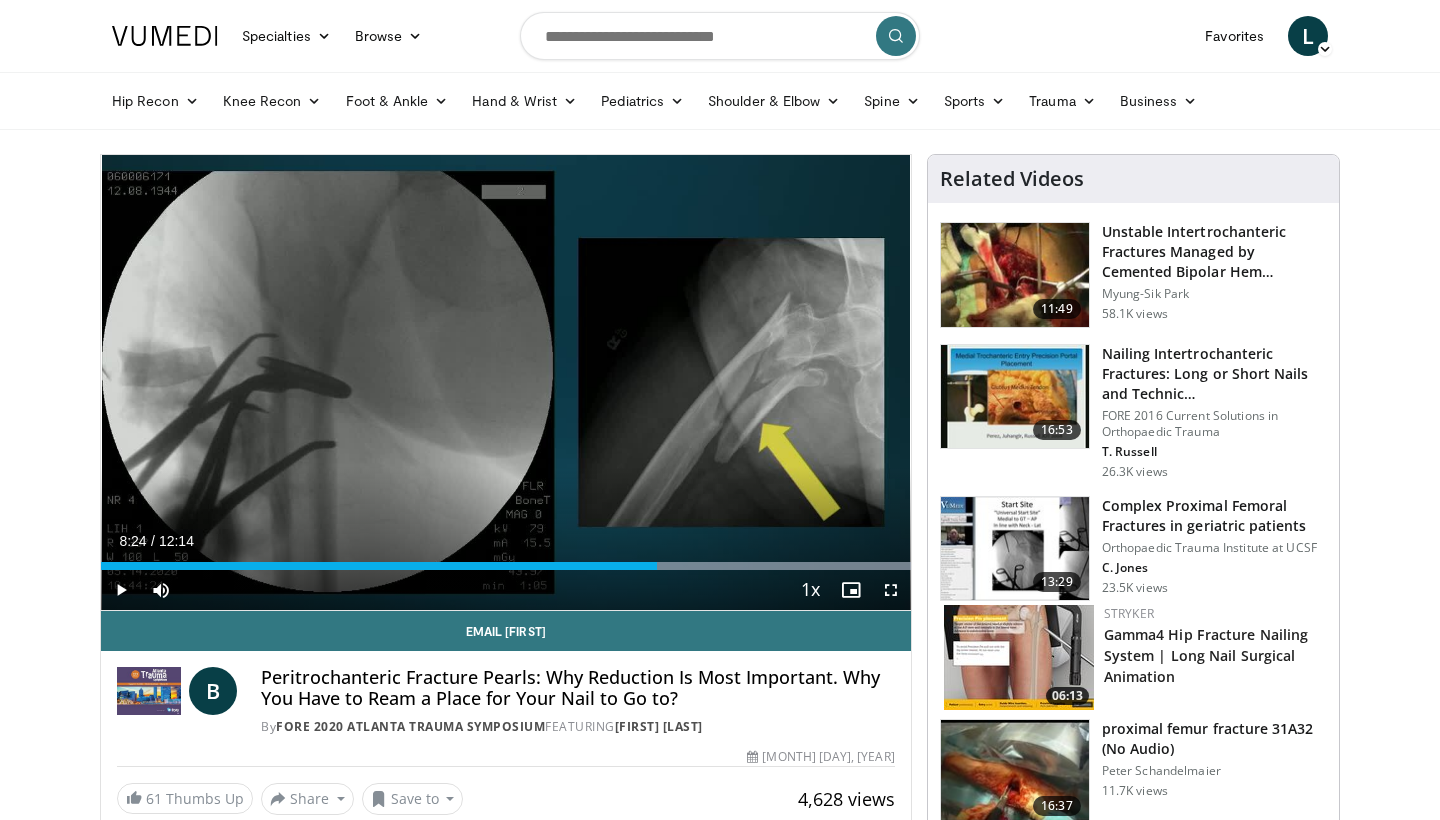 click at bounding box center [891, 590] 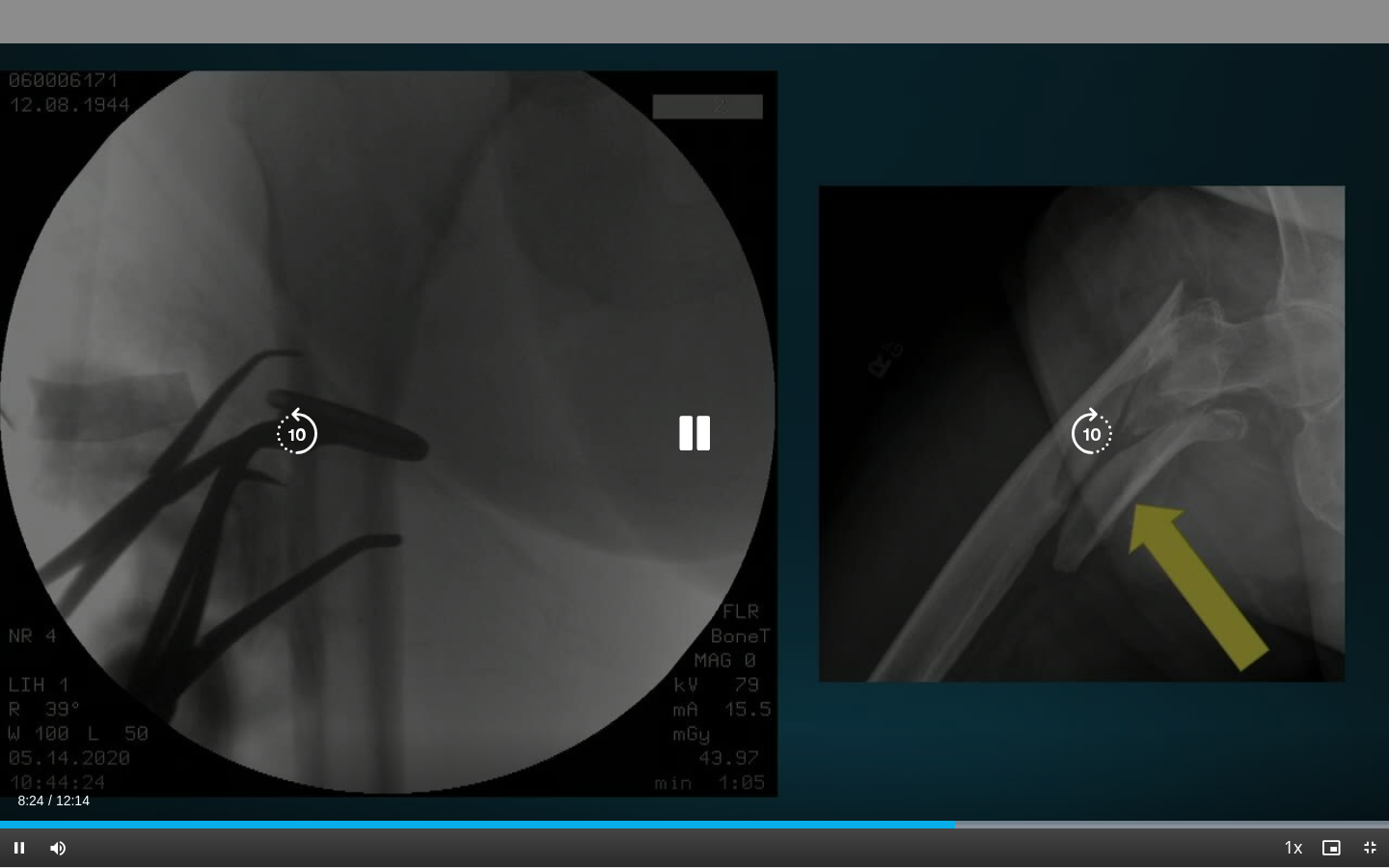 click on "10 seconds
Tap to unmute" at bounding box center (694, 433) 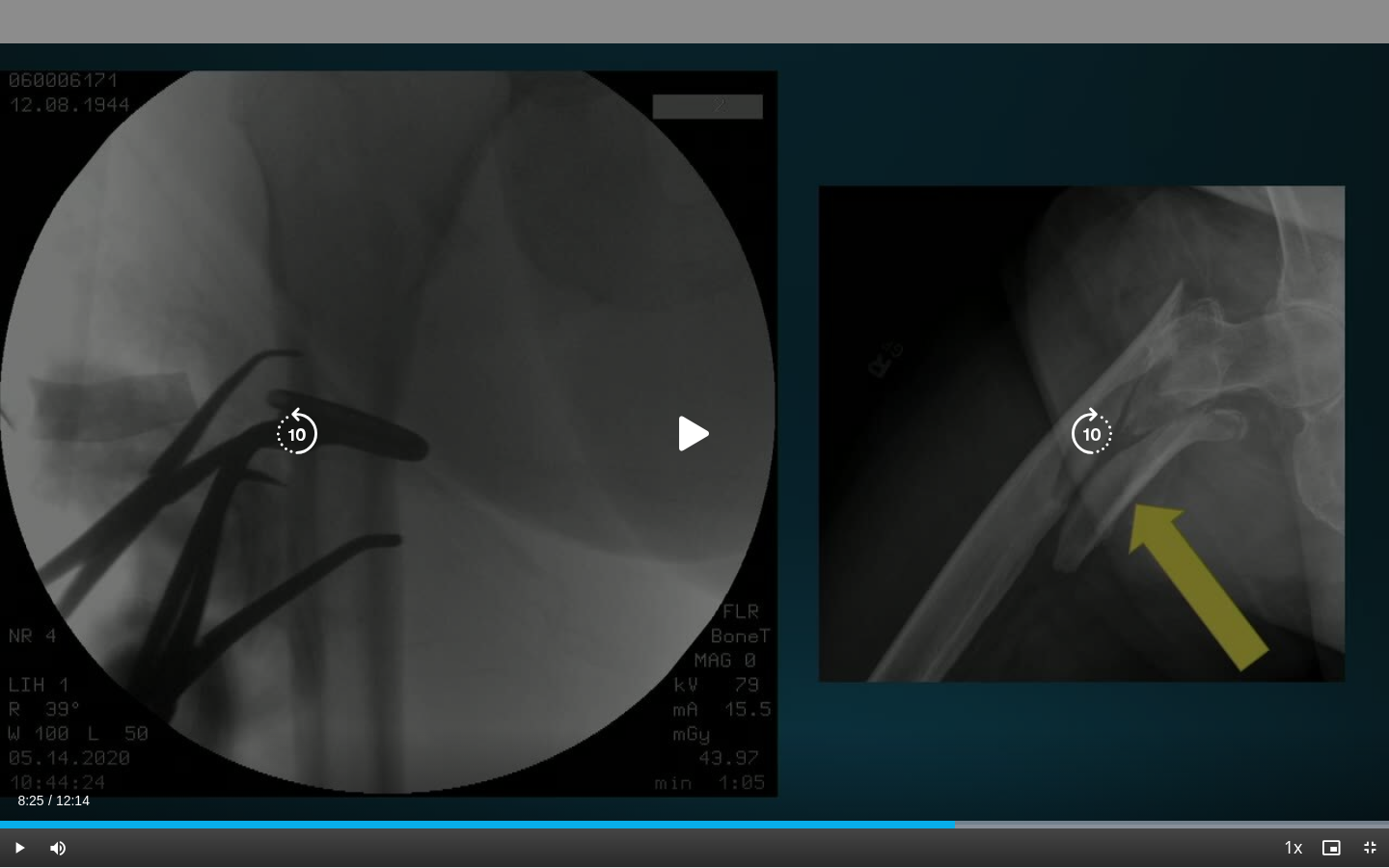 click on "10 seconds
Tap to unmute" at bounding box center (694, 433) 